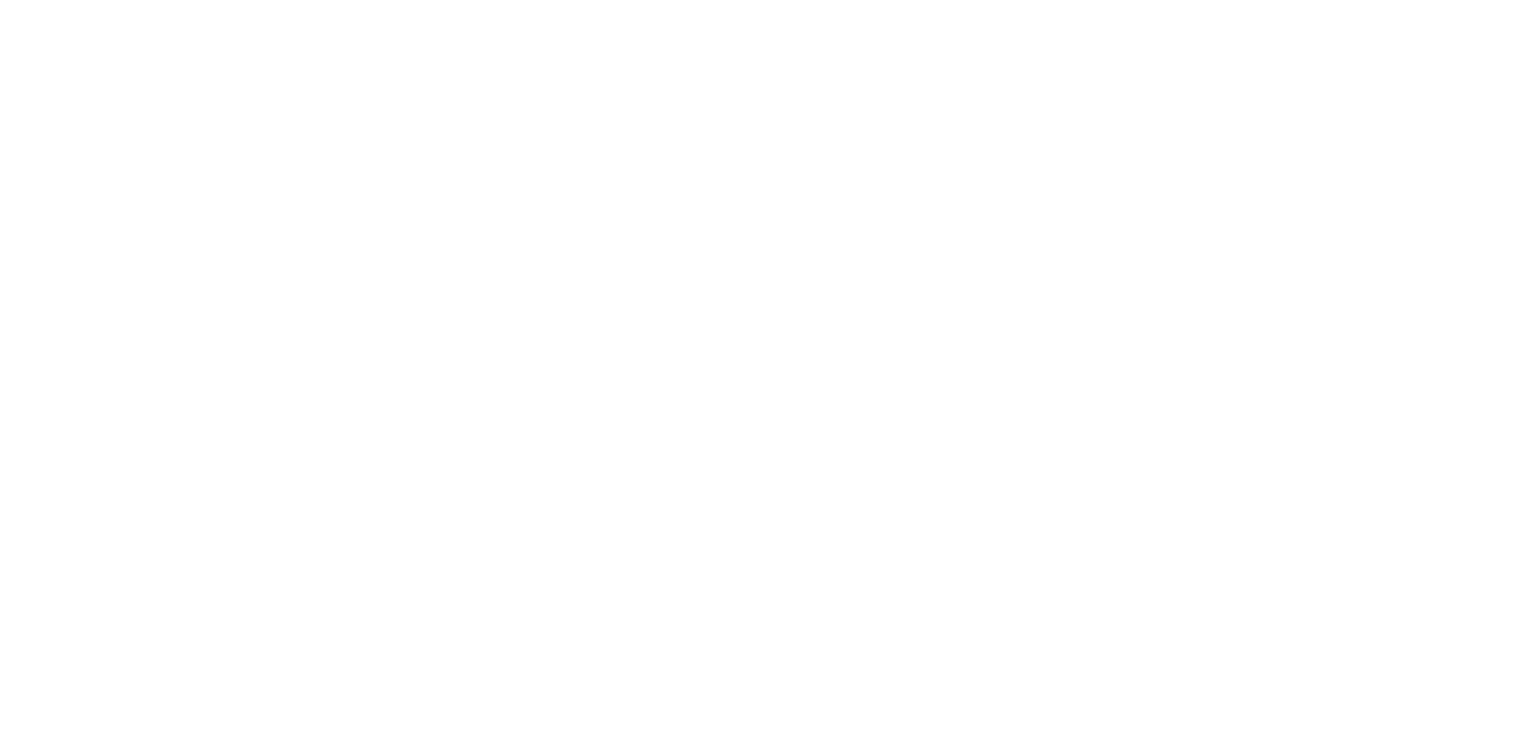scroll, scrollTop: 0, scrollLeft: 0, axis: both 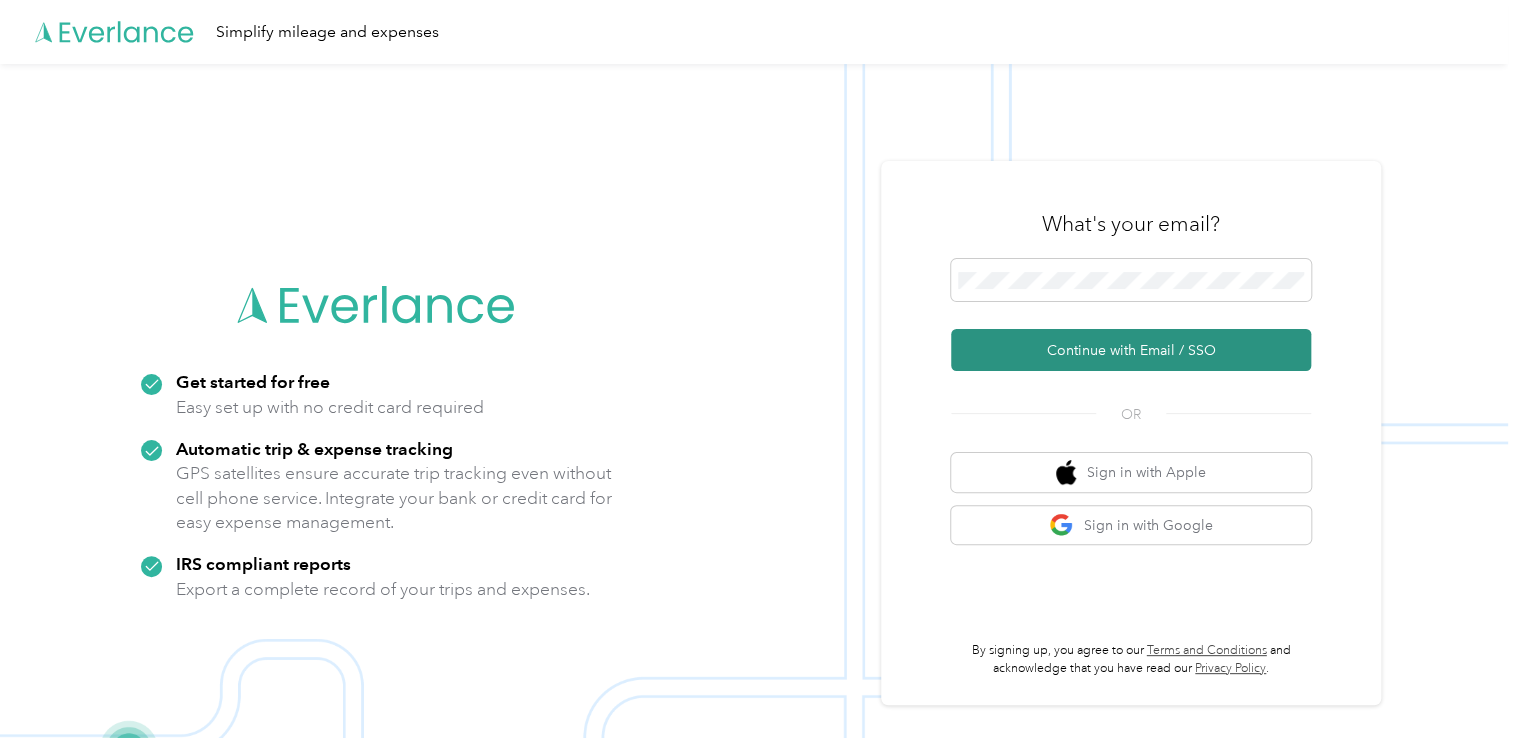 click on "Continue with Email / SSO" at bounding box center (1131, 350) 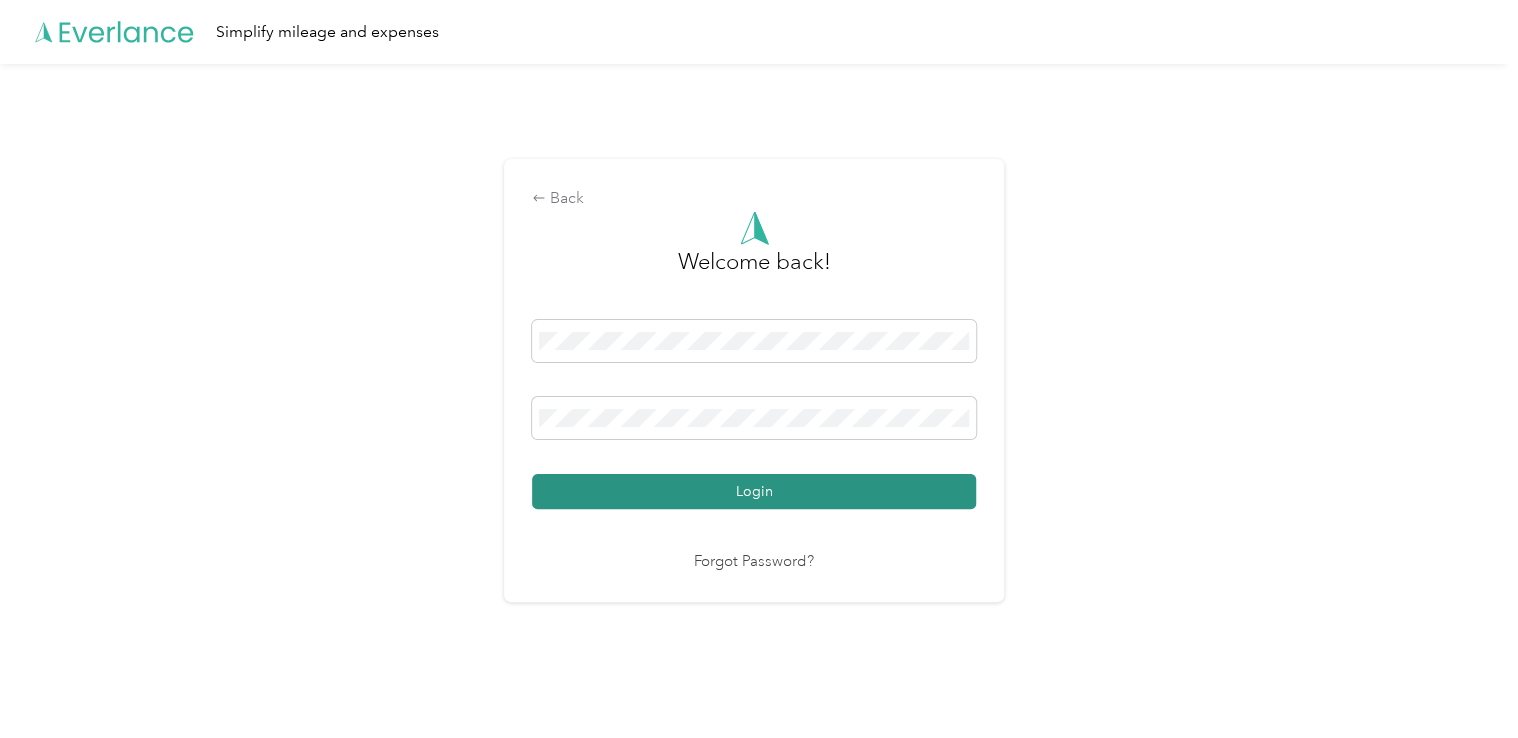 click on "Login" at bounding box center (754, 491) 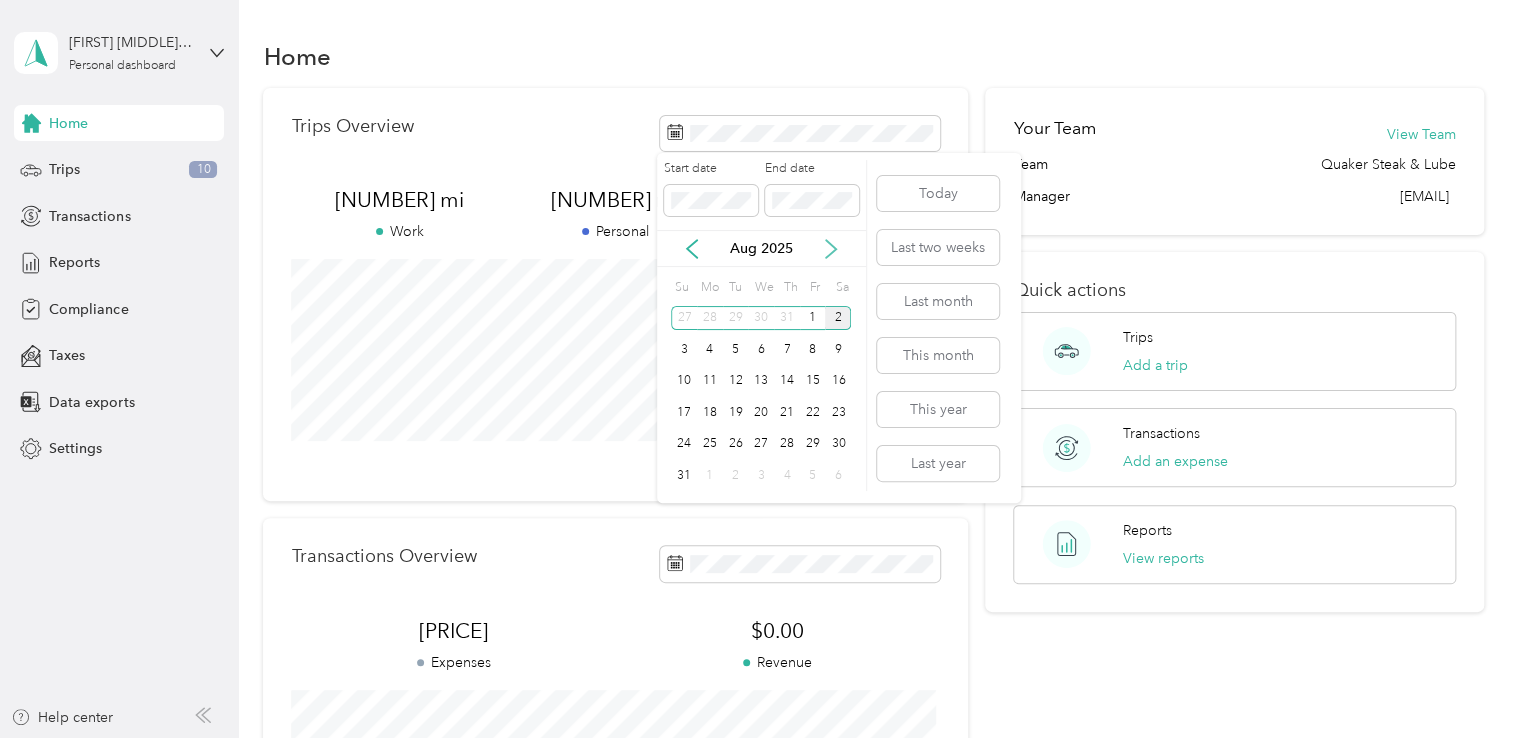 click 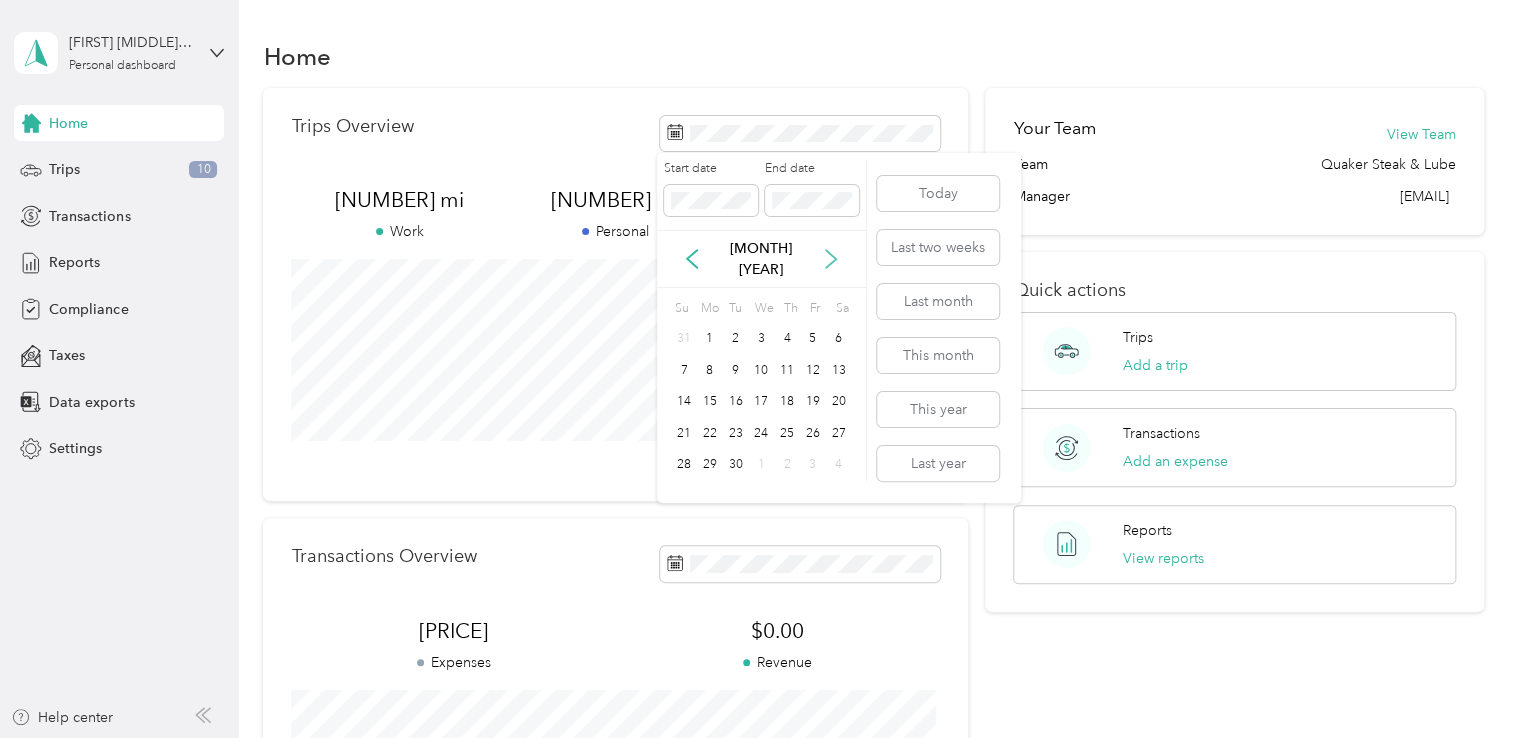 click 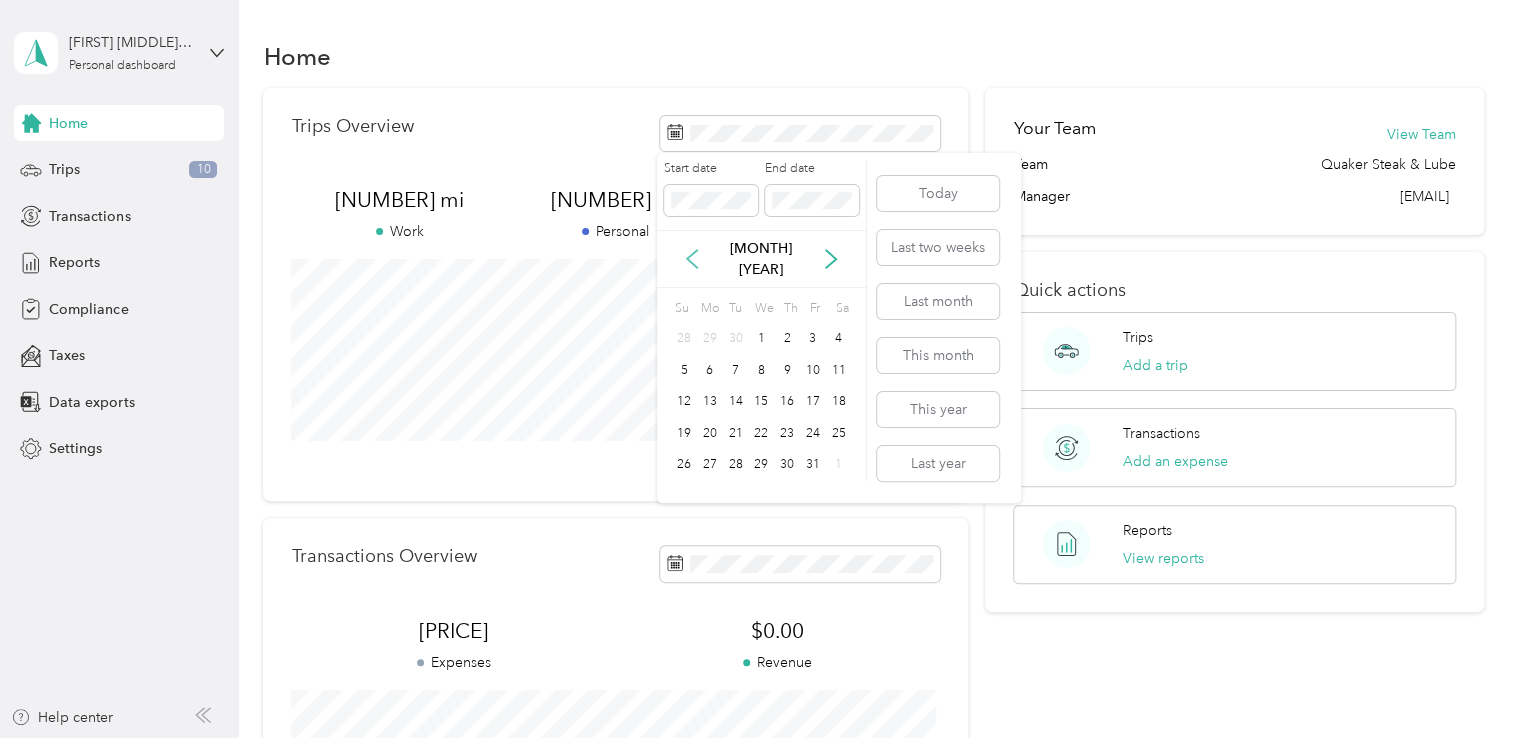 click 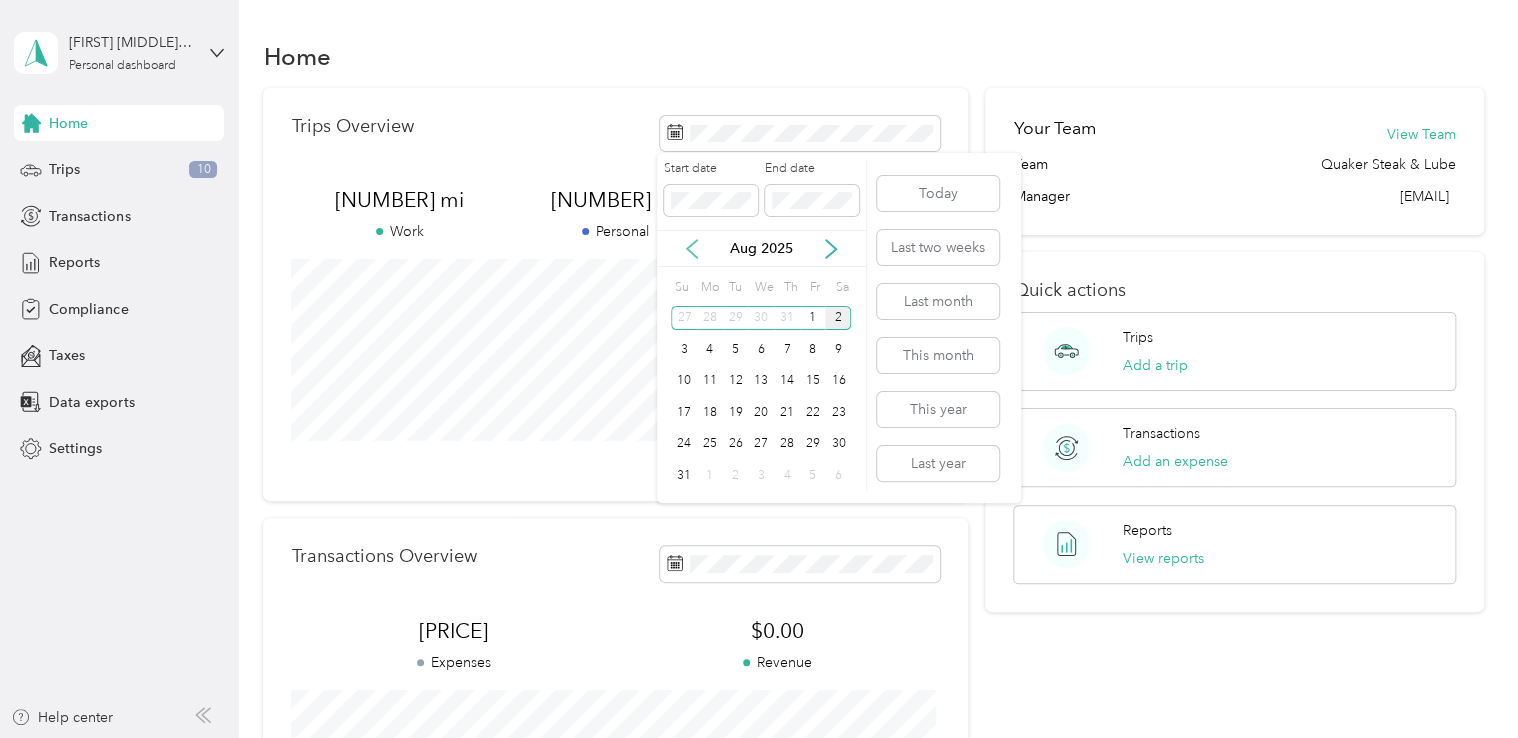 click 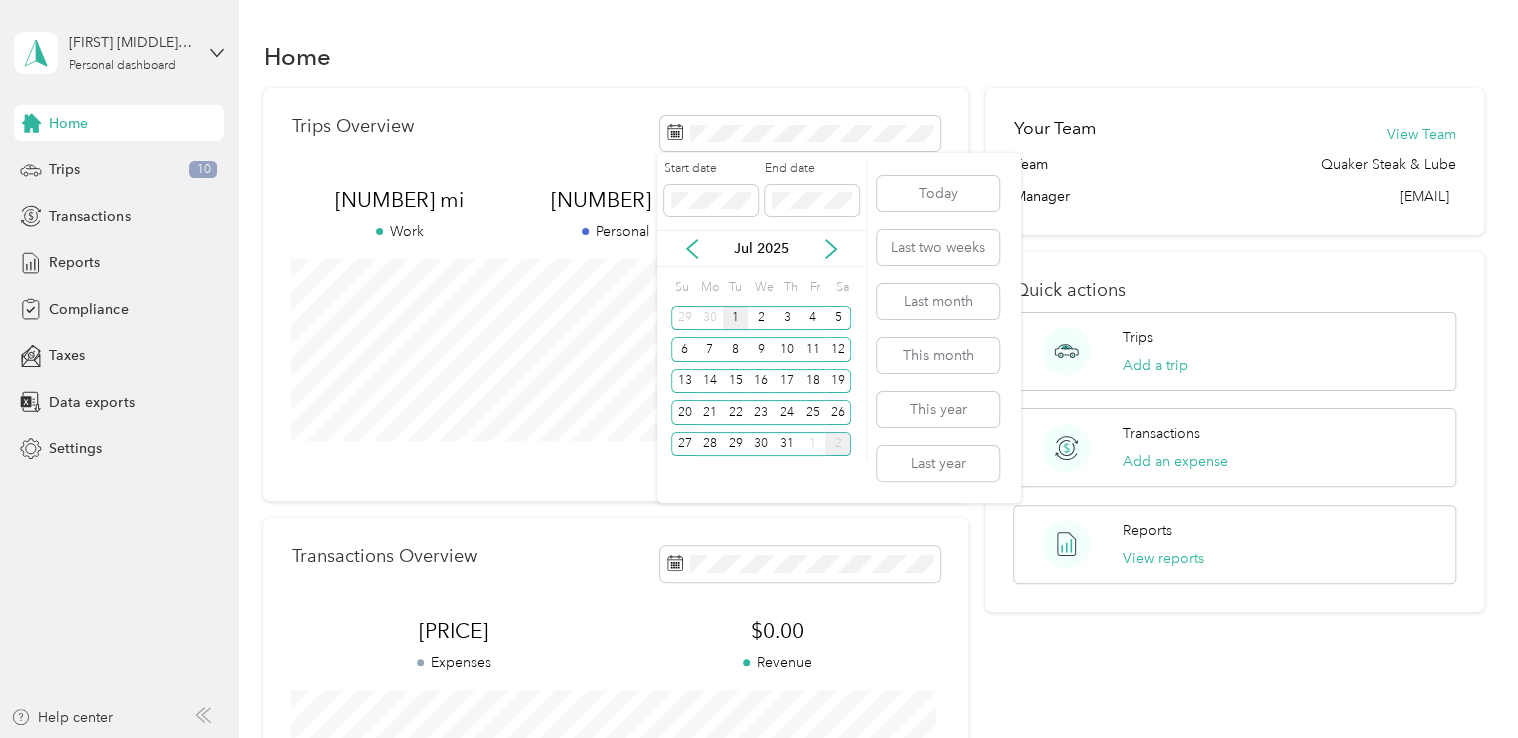 click on "1" at bounding box center (736, 318) 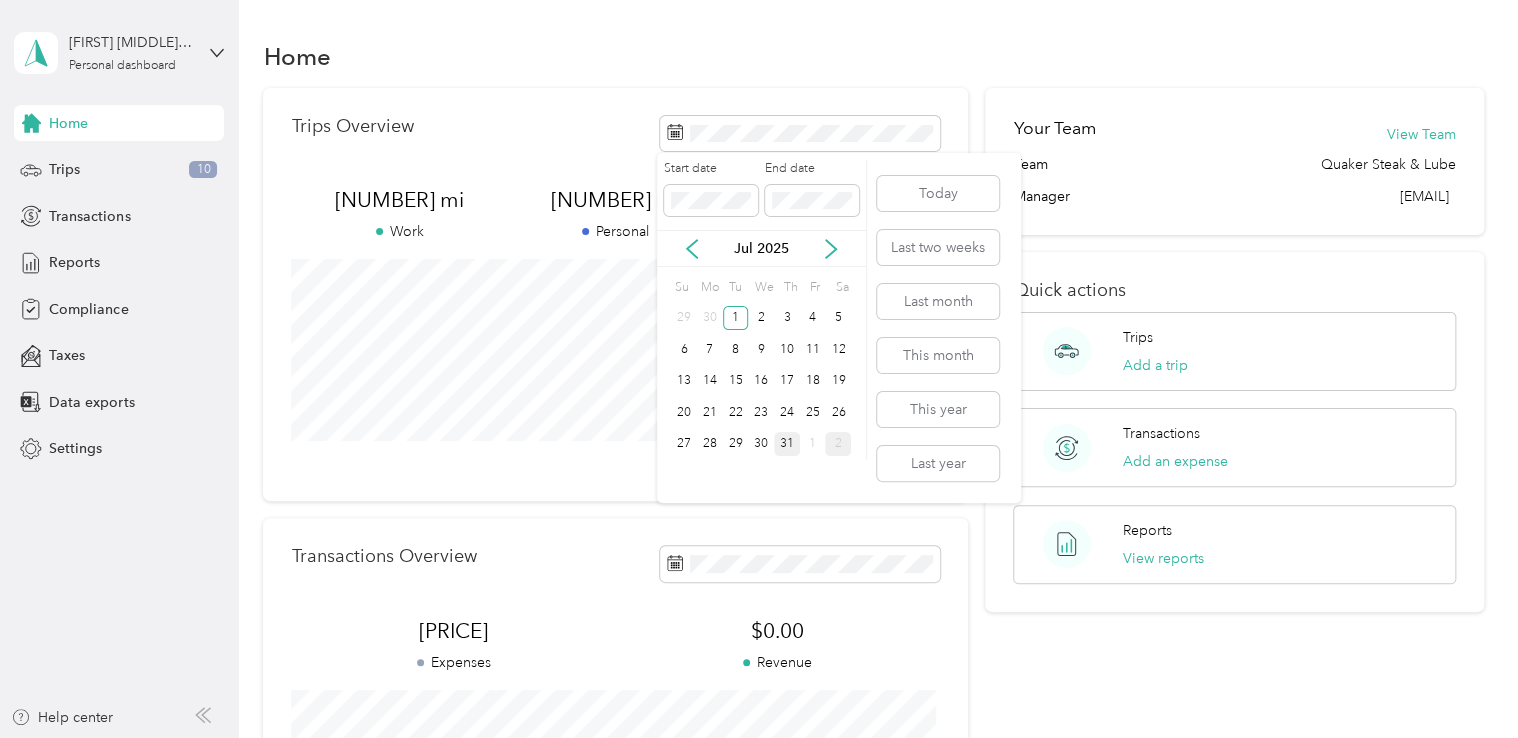 click on "31" at bounding box center [787, 444] 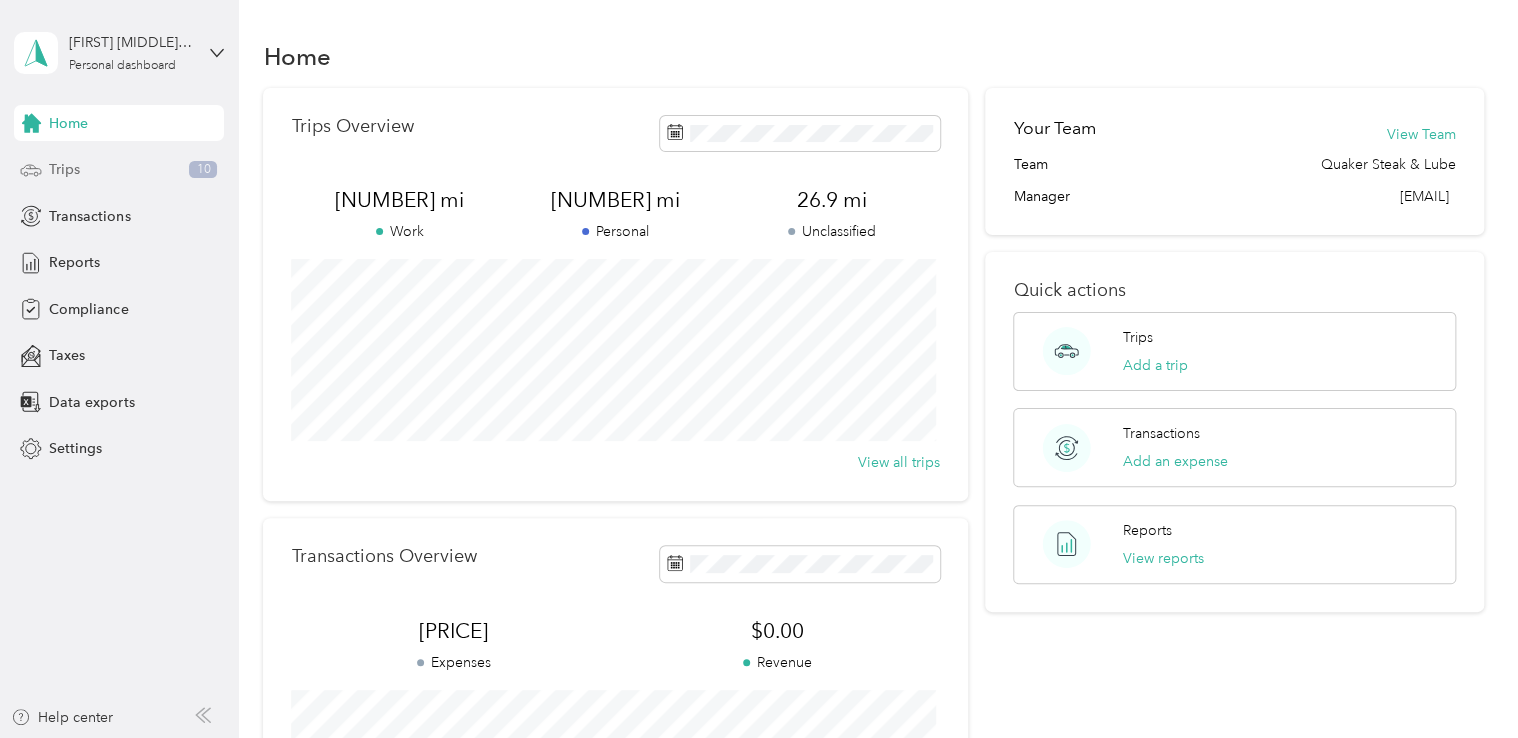 click on "Trips" at bounding box center (64, 169) 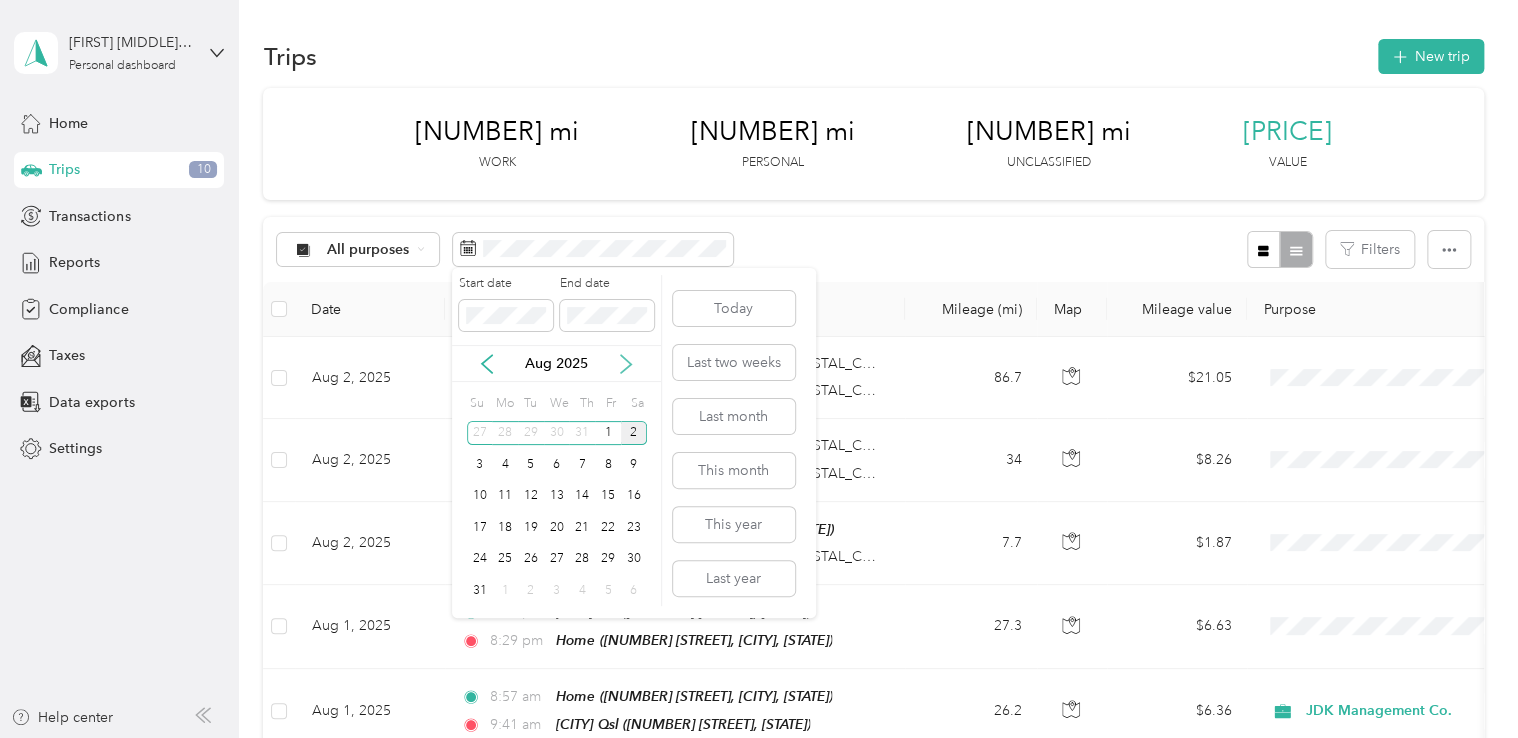 click 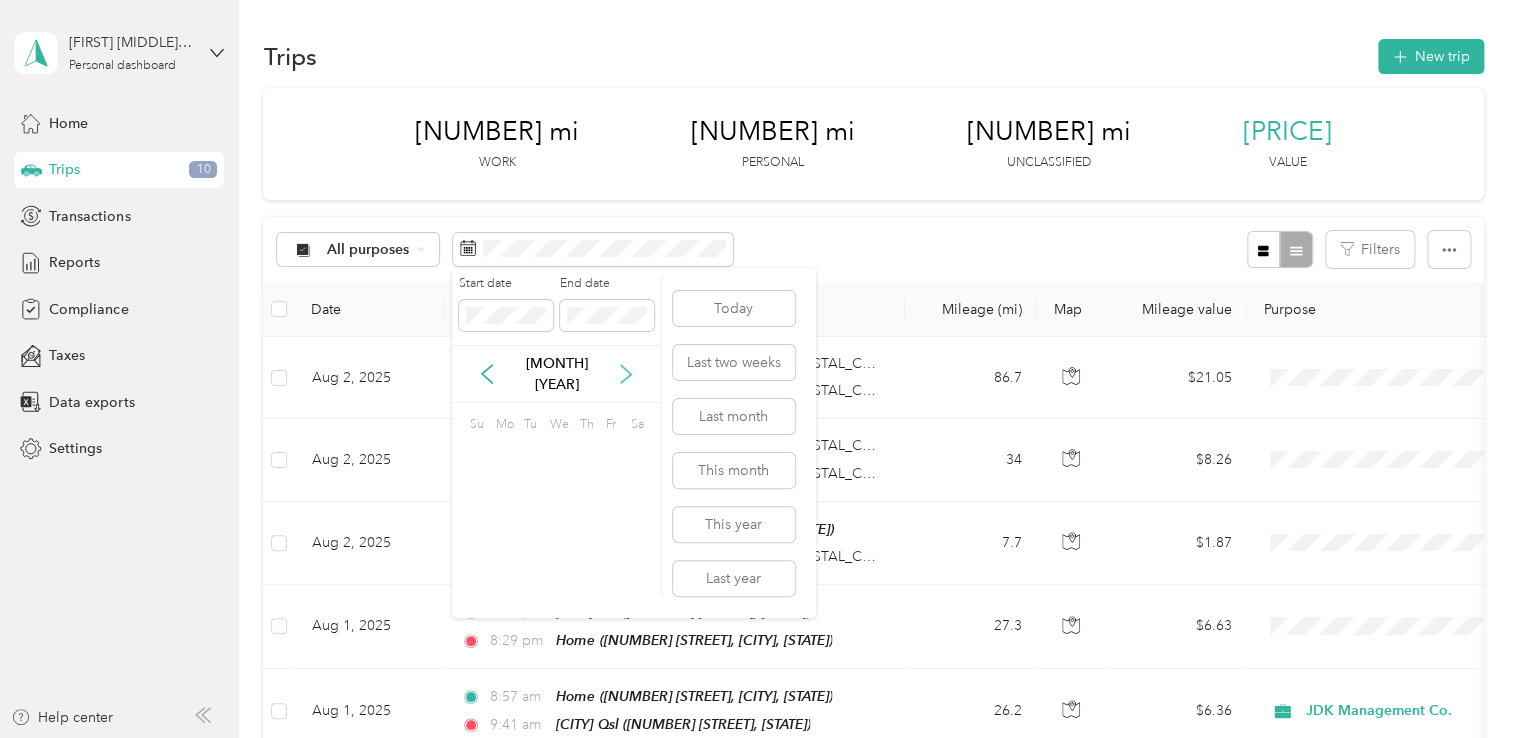 click 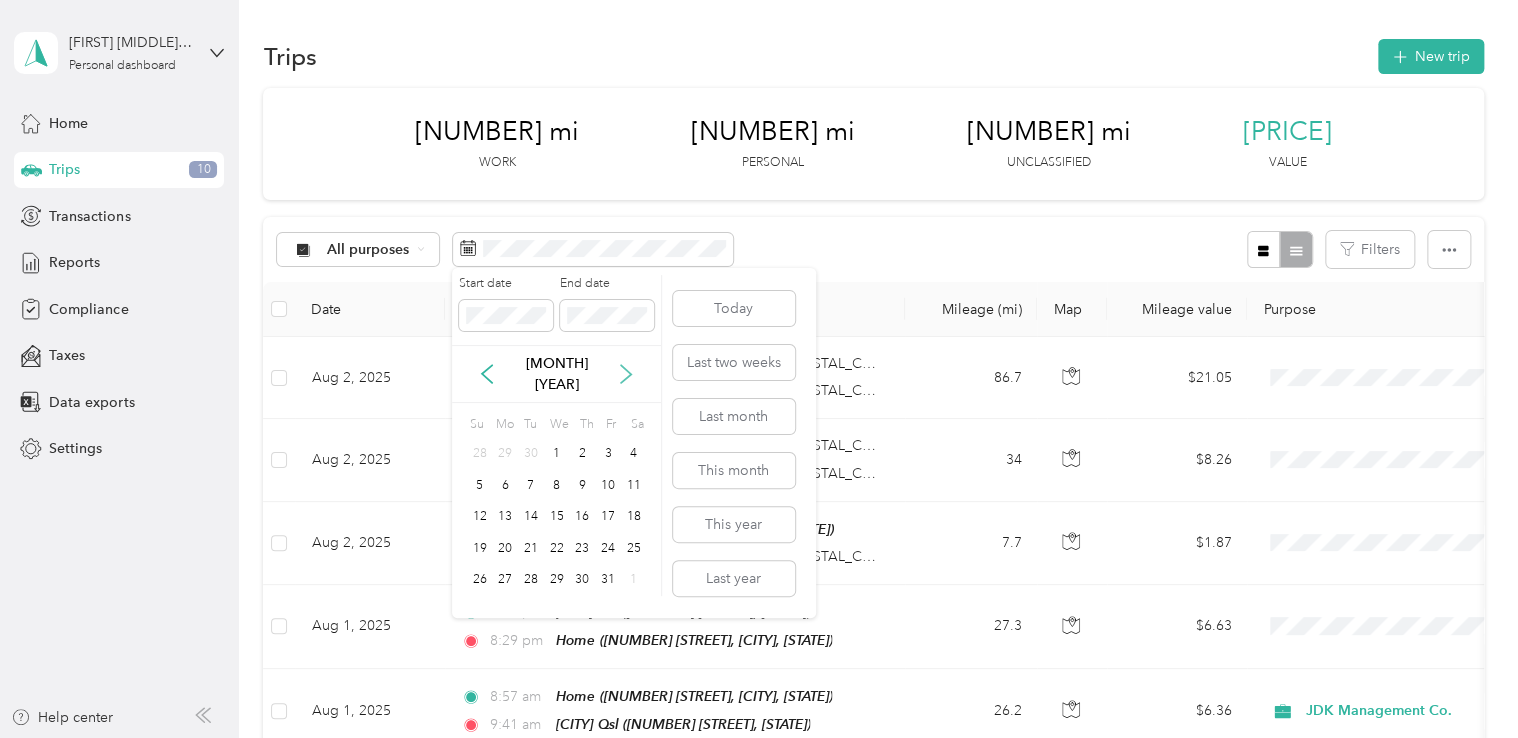 click 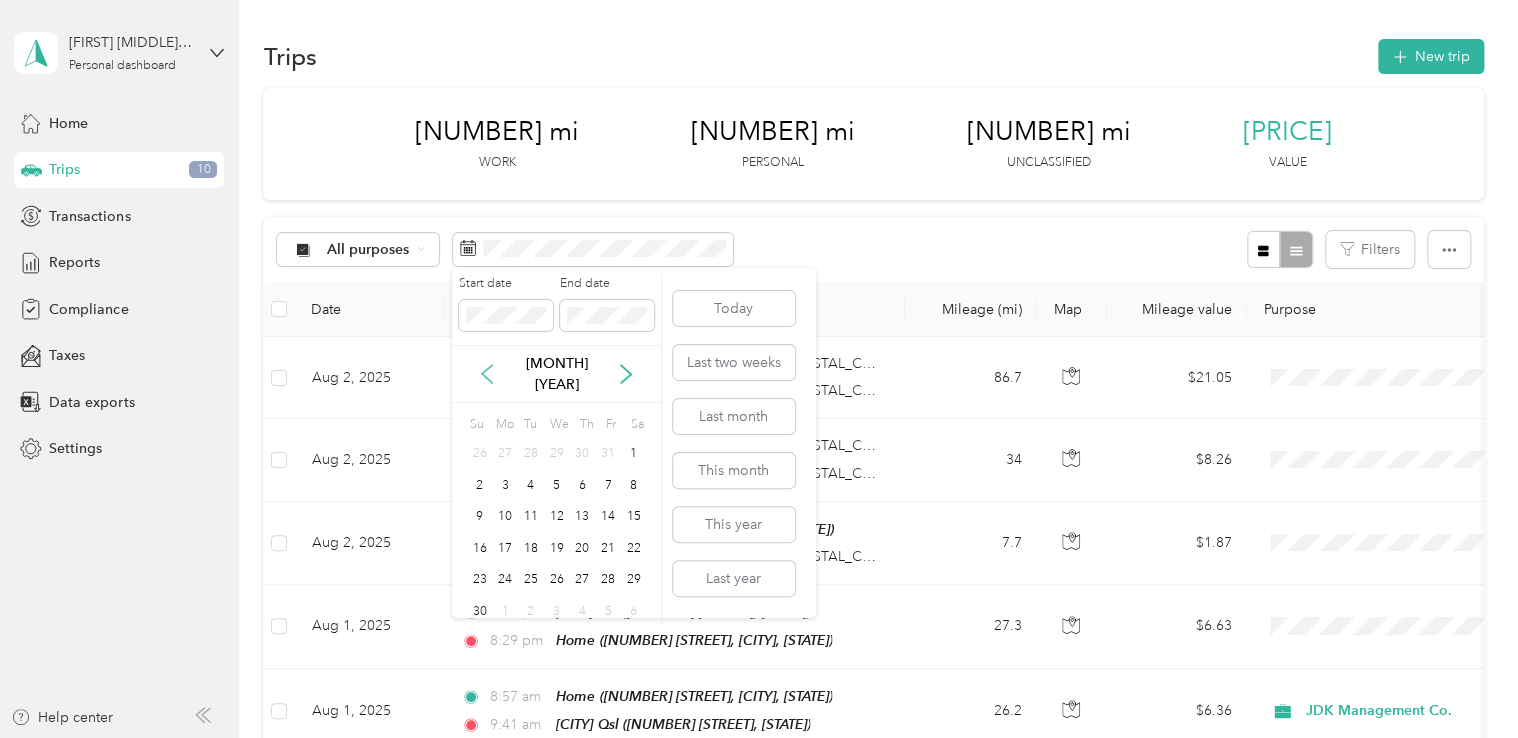 click 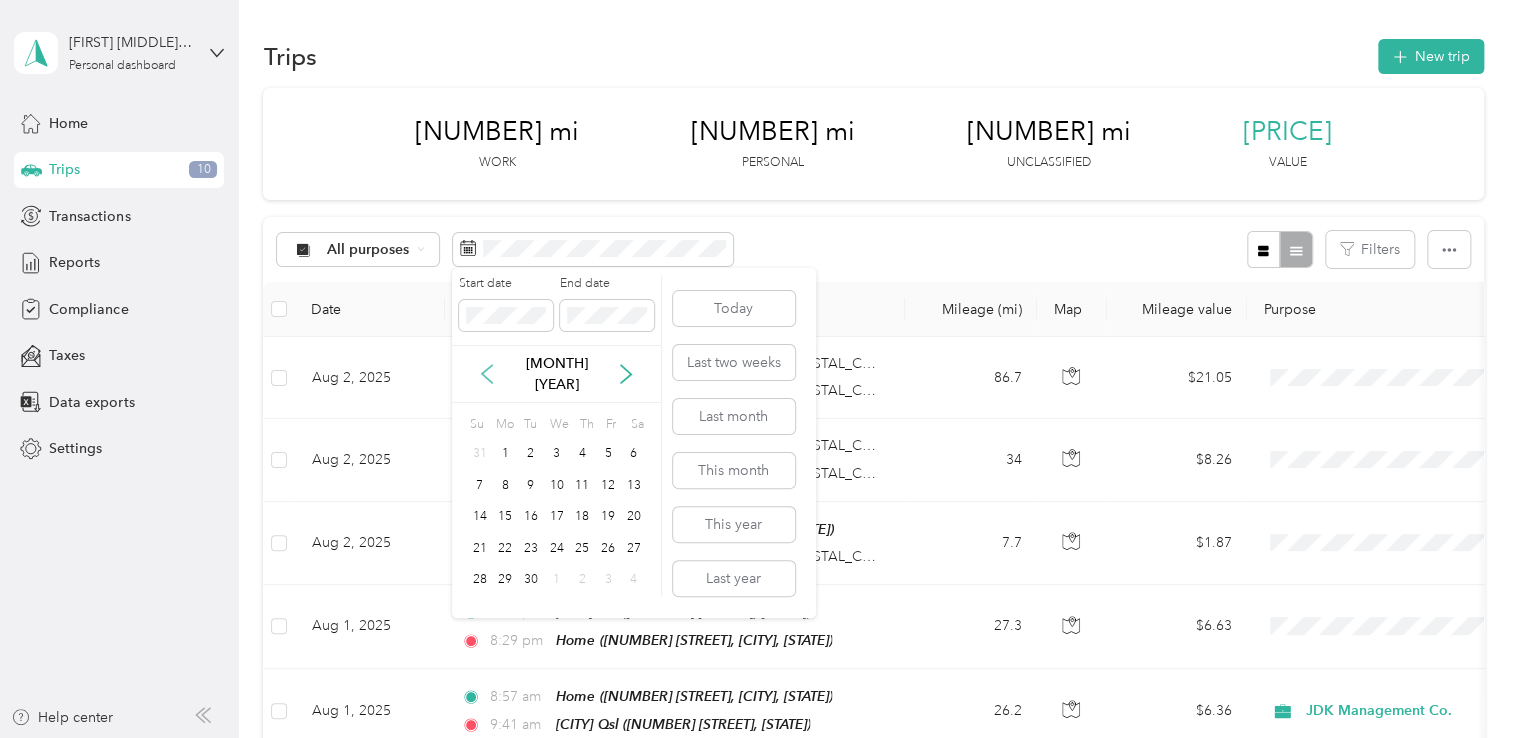click 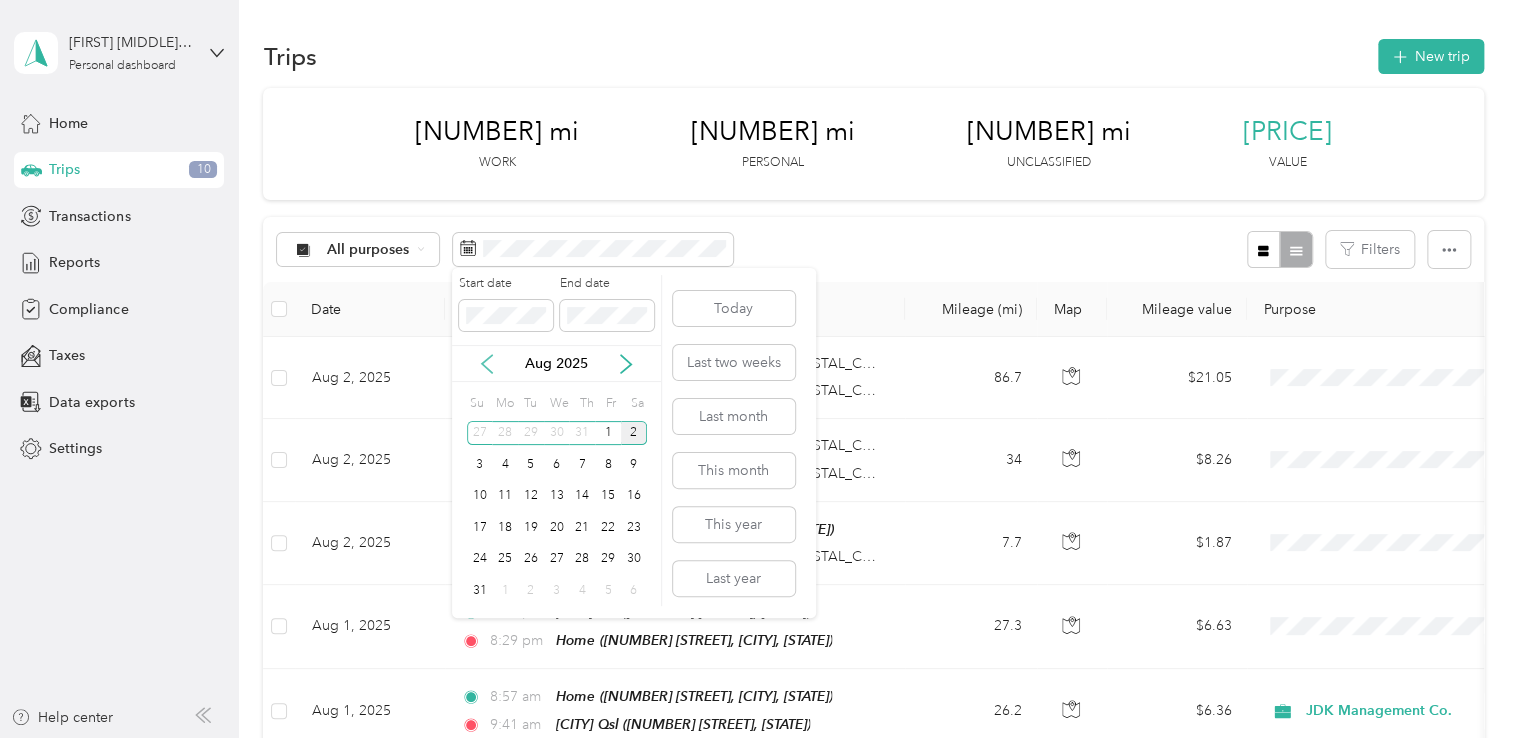 click 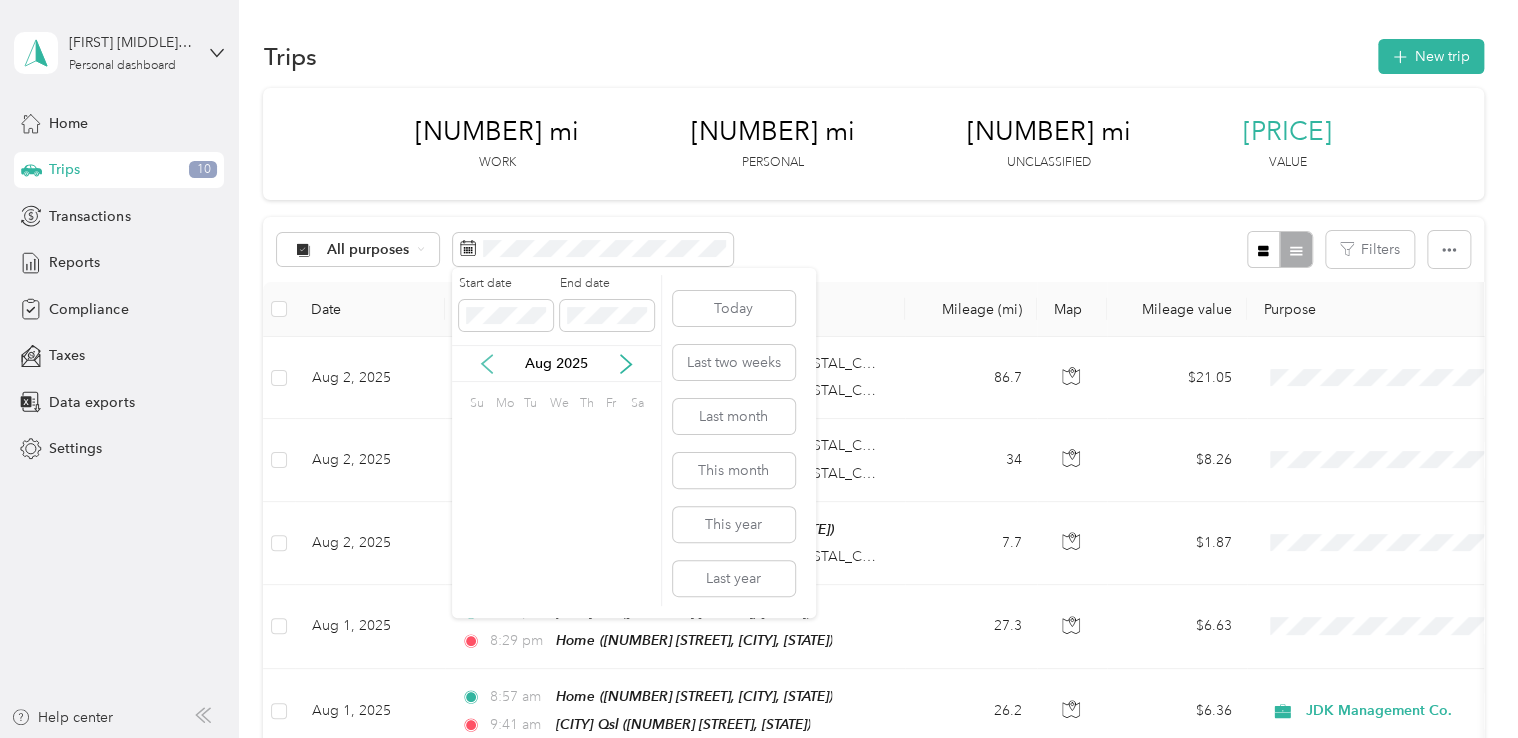click 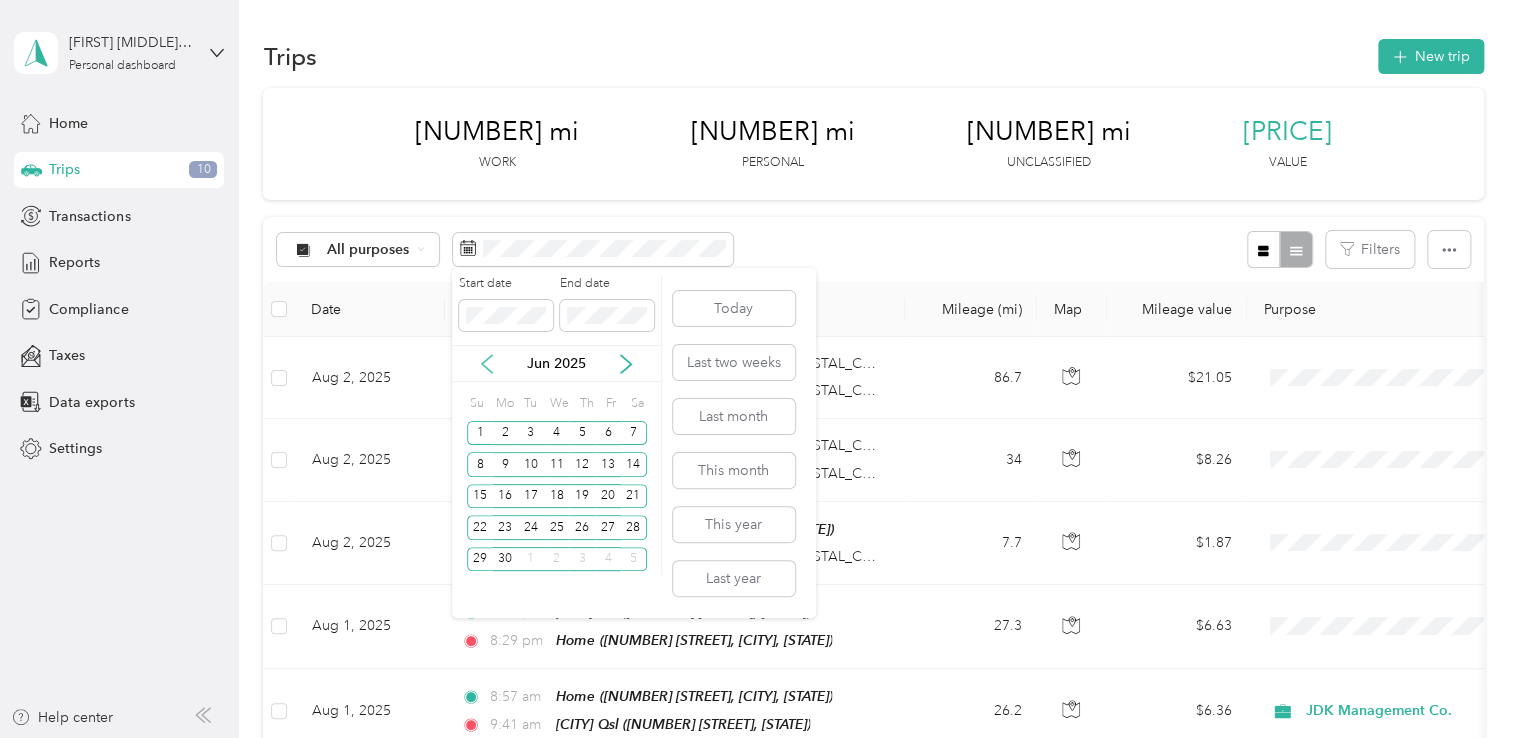 click 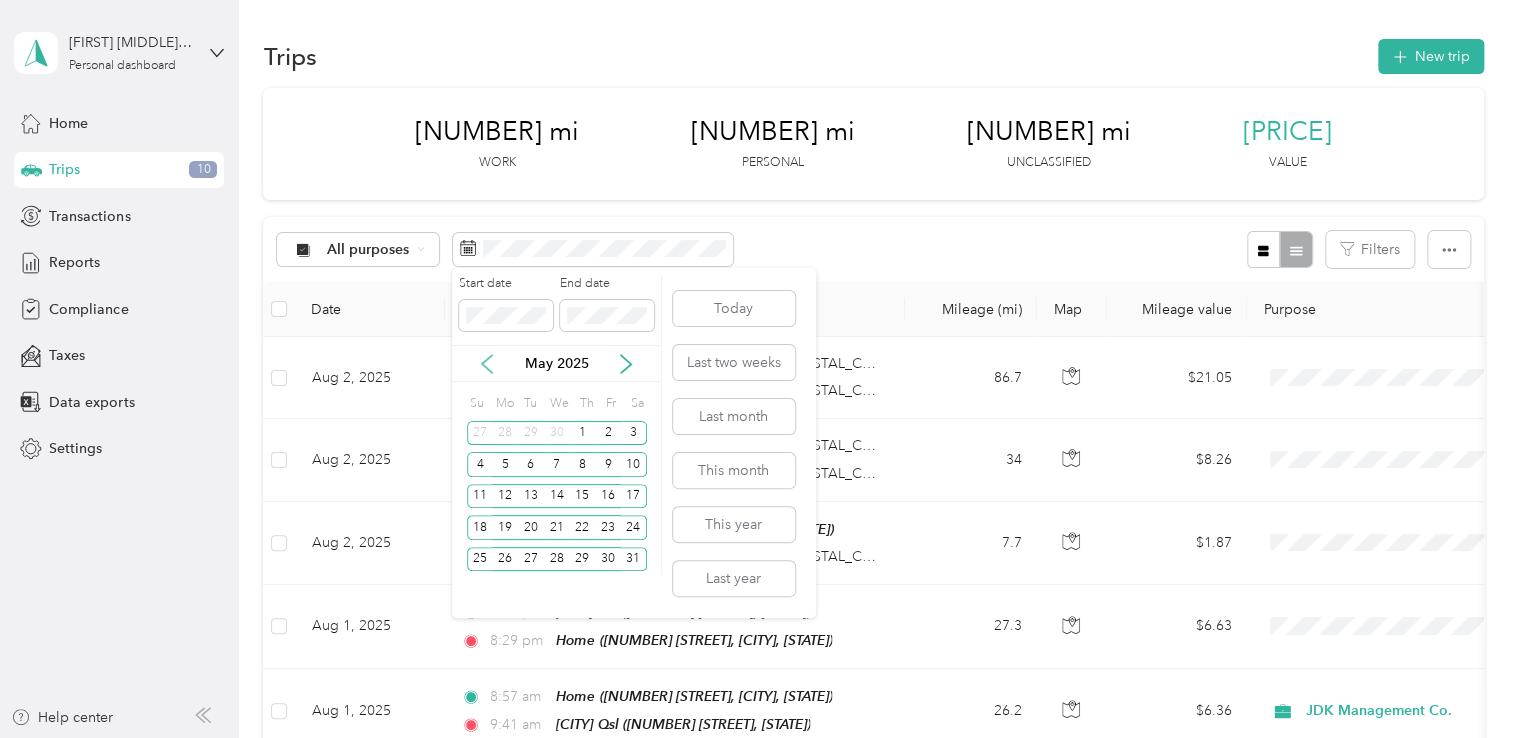 click 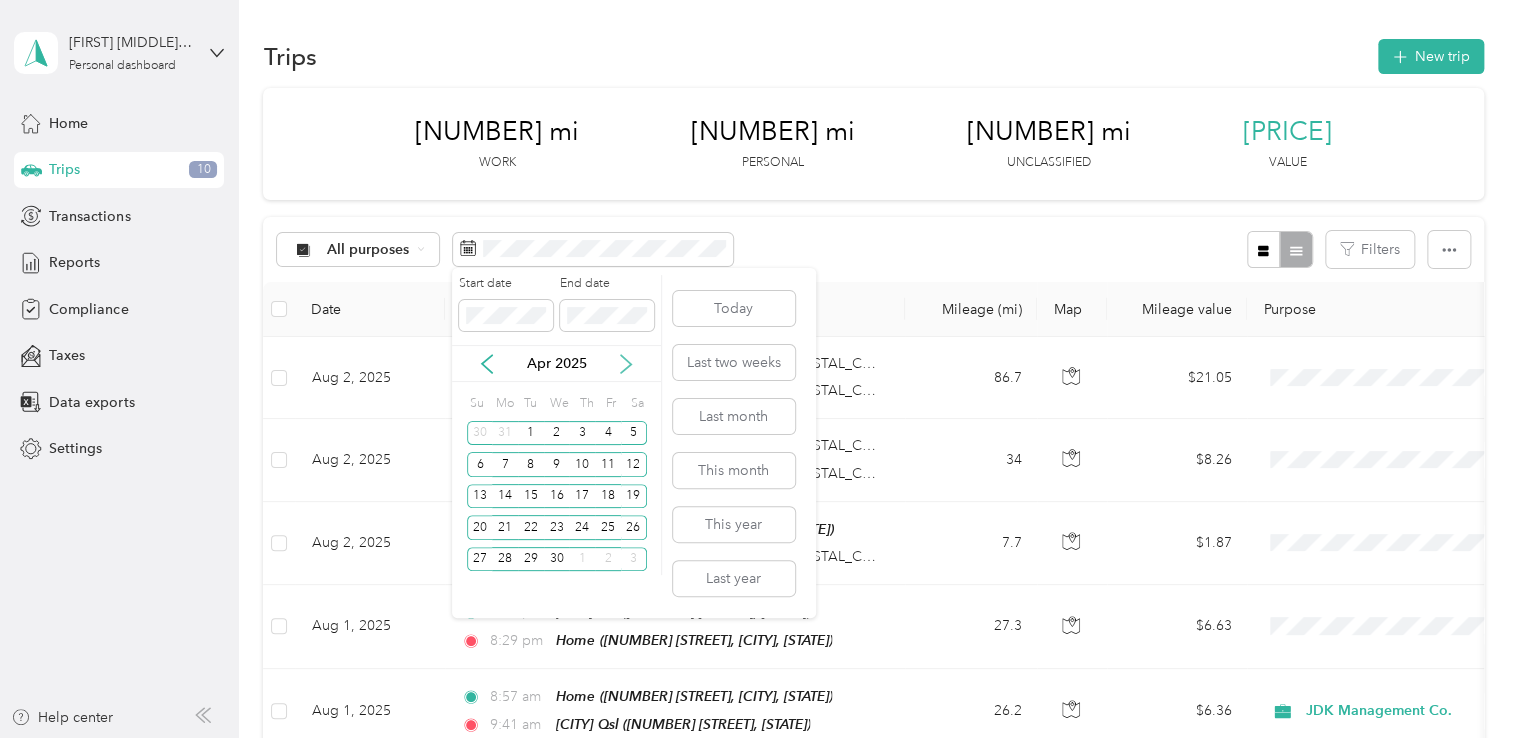 click 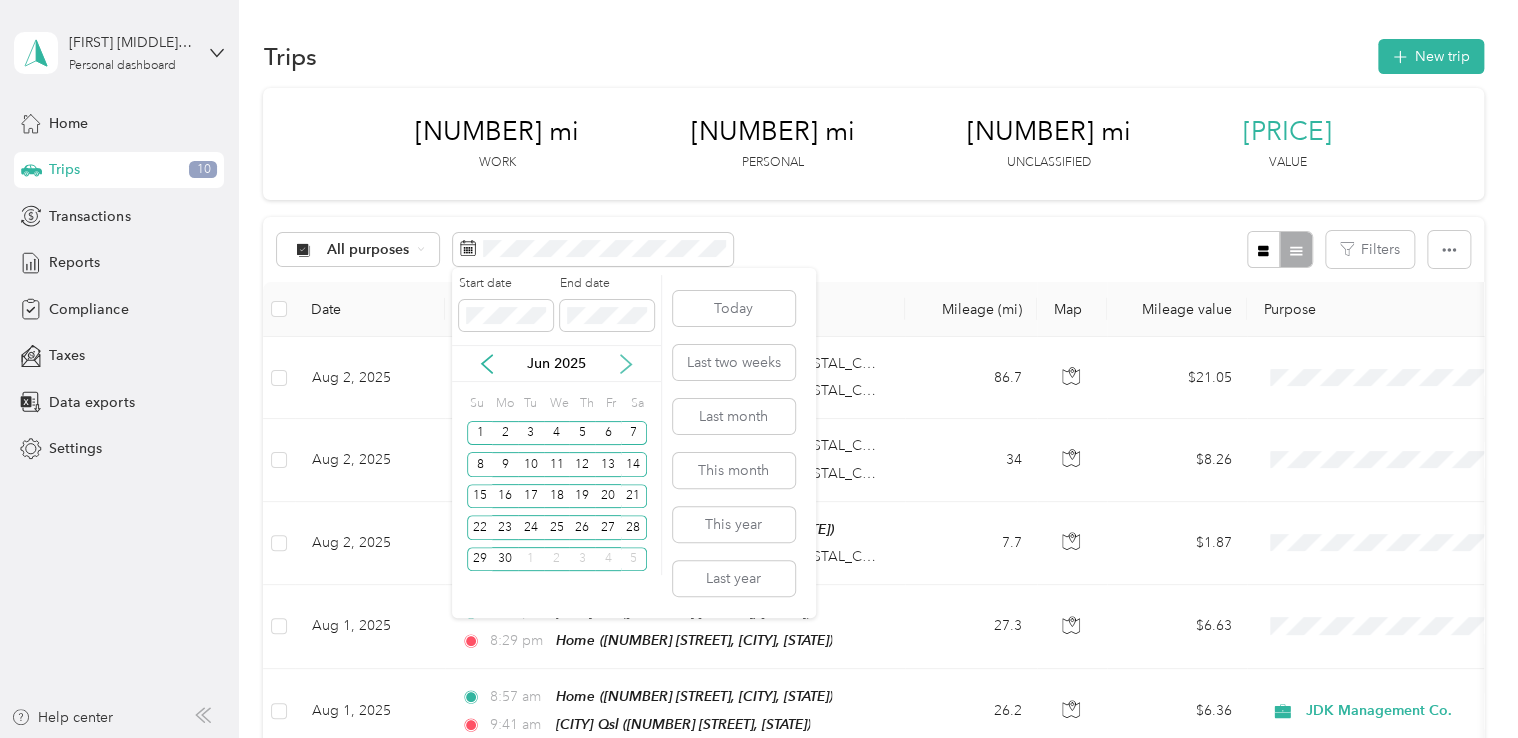 click 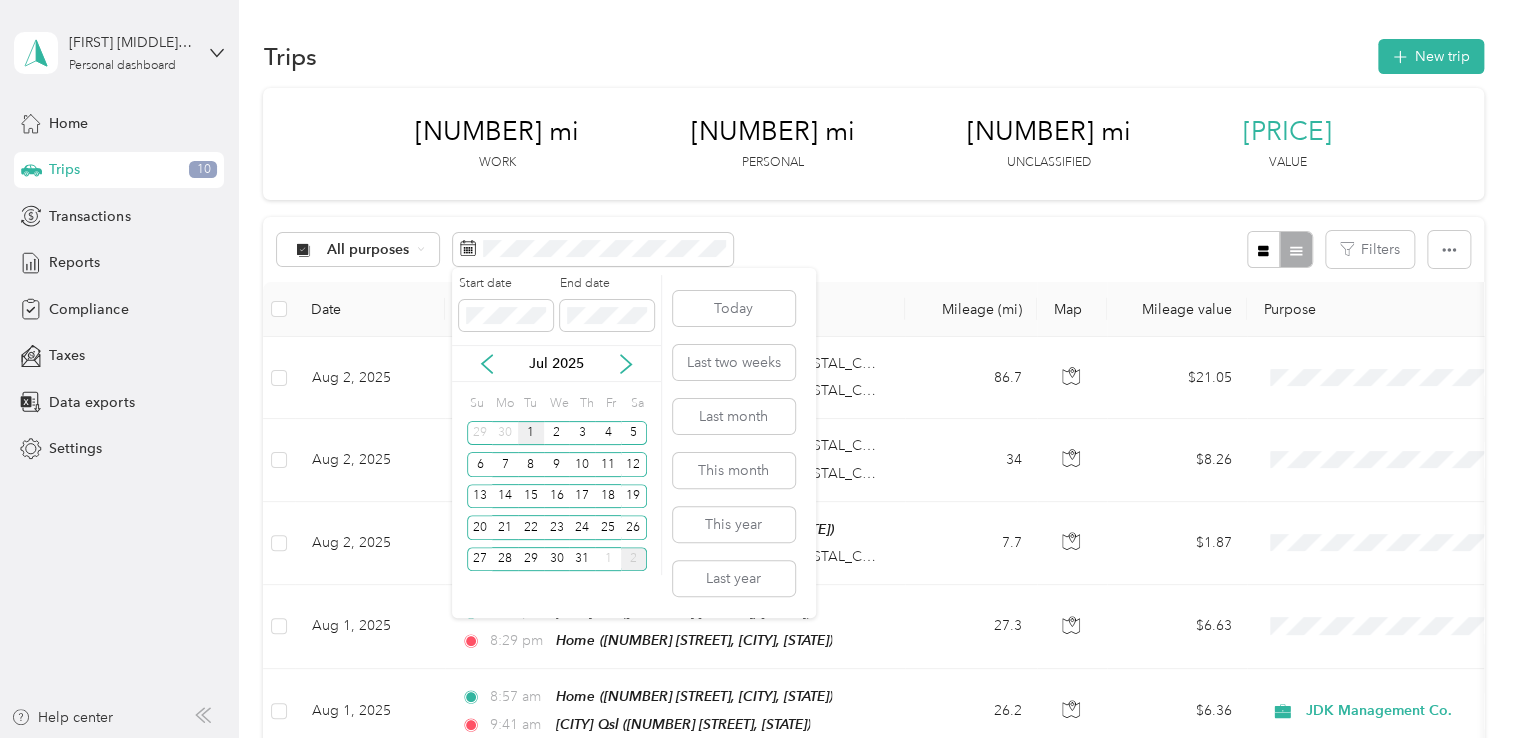 click on "1" at bounding box center [531, 433] 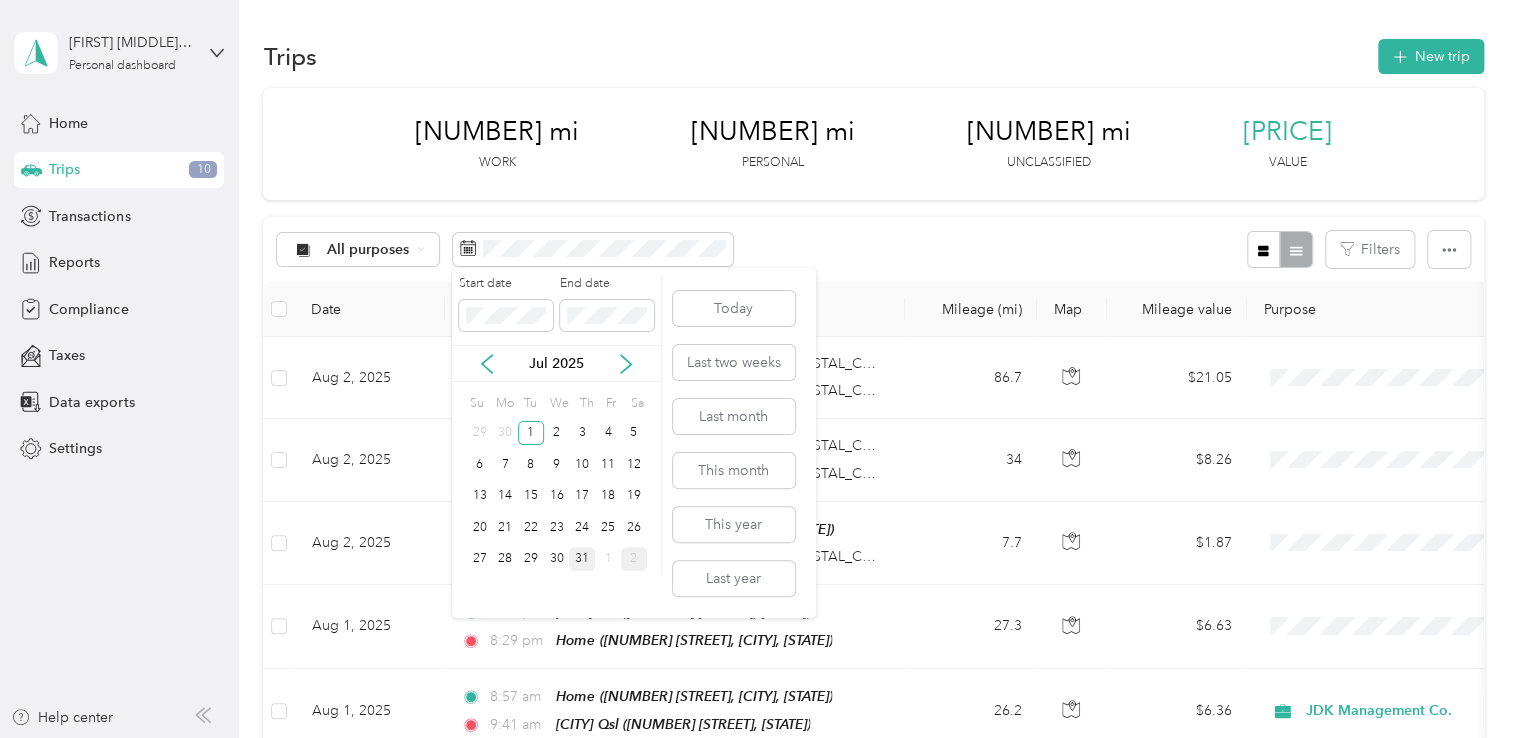click on "31" at bounding box center [582, 559] 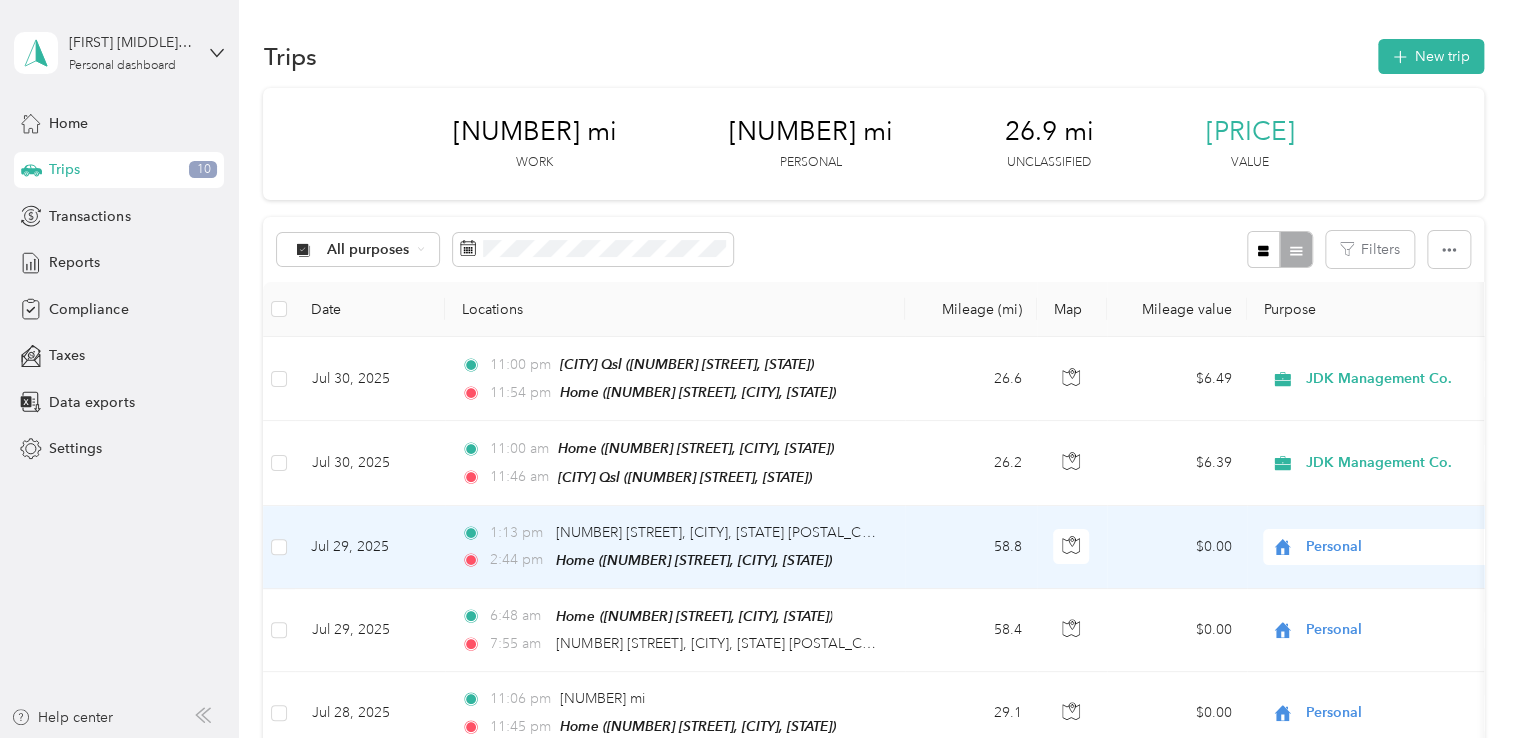 click on "Personal" at bounding box center (1397, 547) 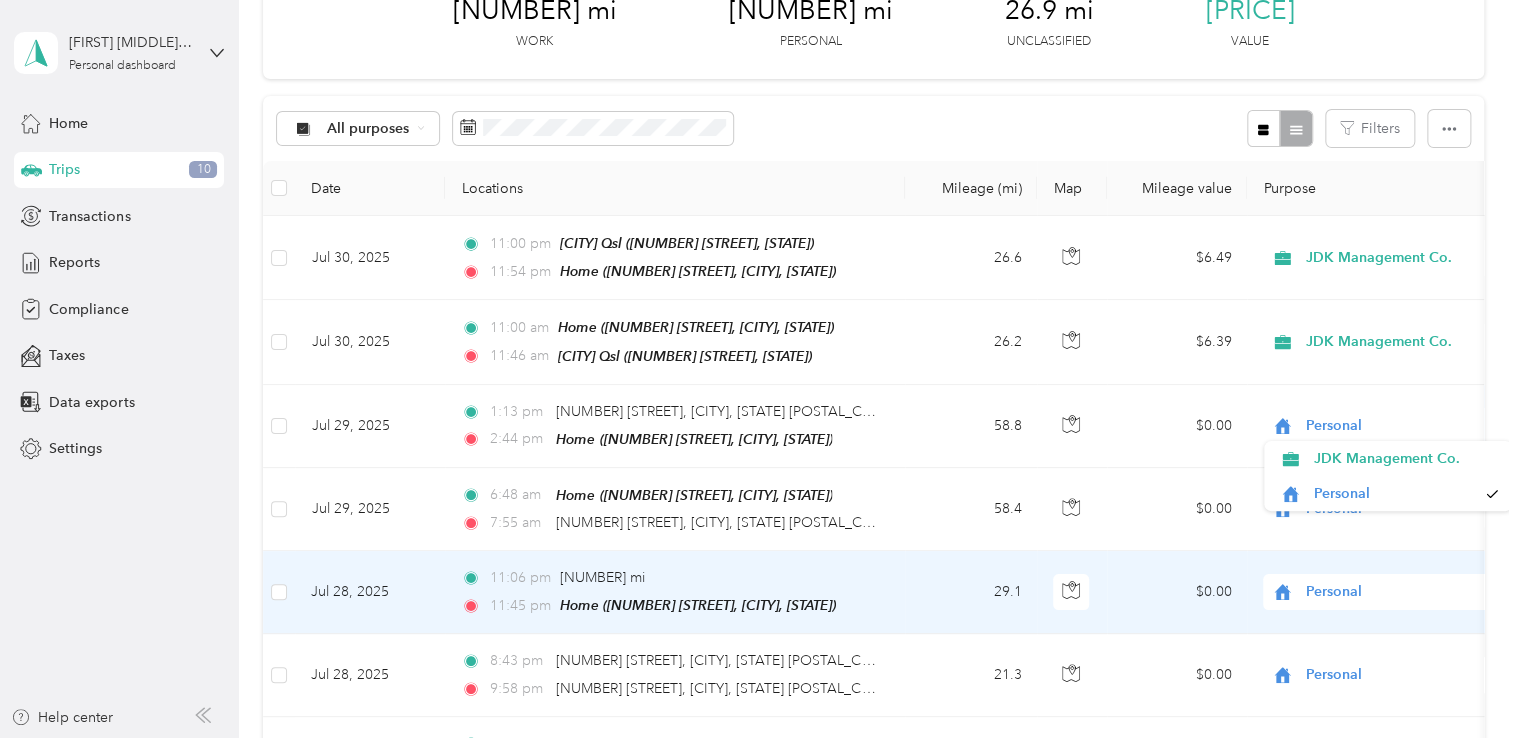 scroll, scrollTop: 120, scrollLeft: 0, axis: vertical 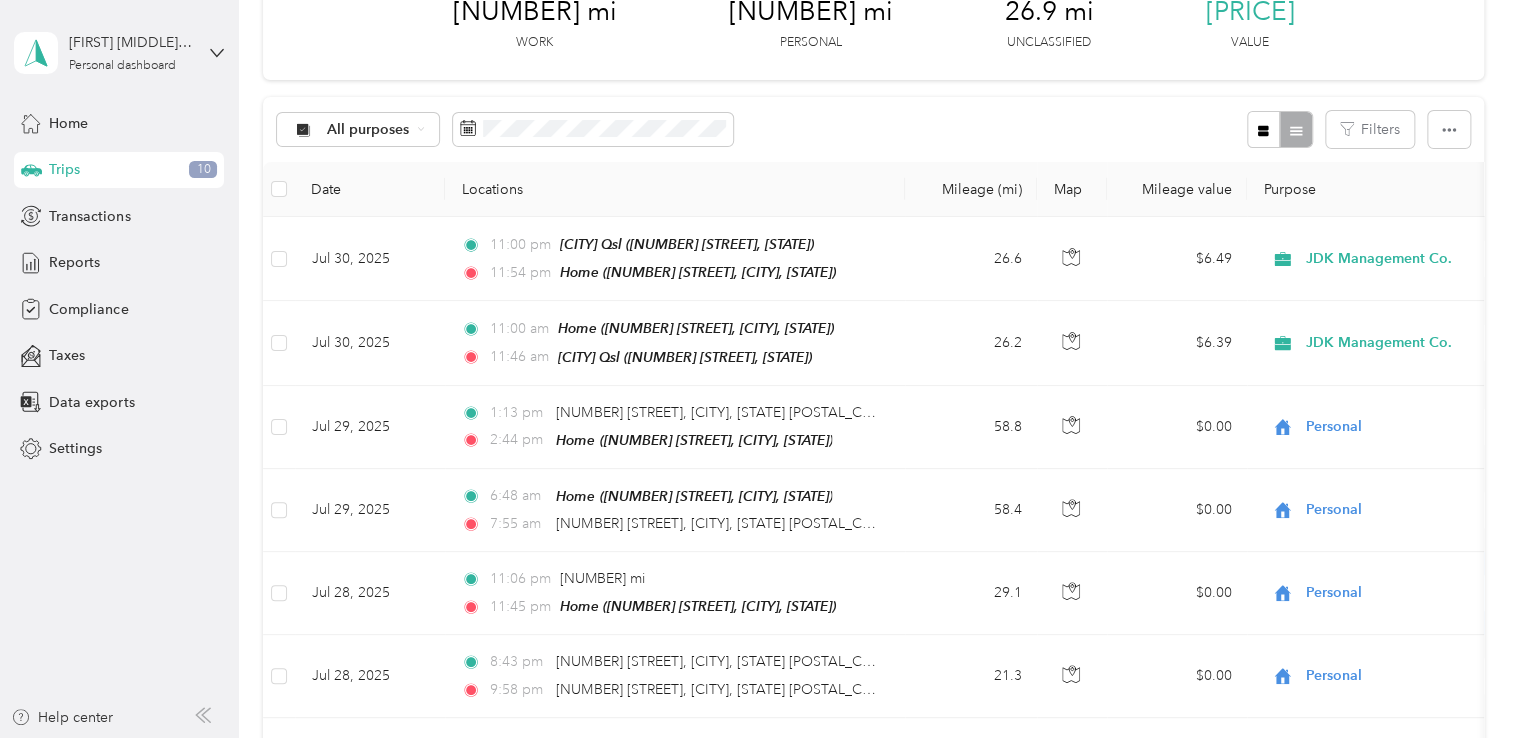 click on "Purpose" at bounding box center (1387, 189) 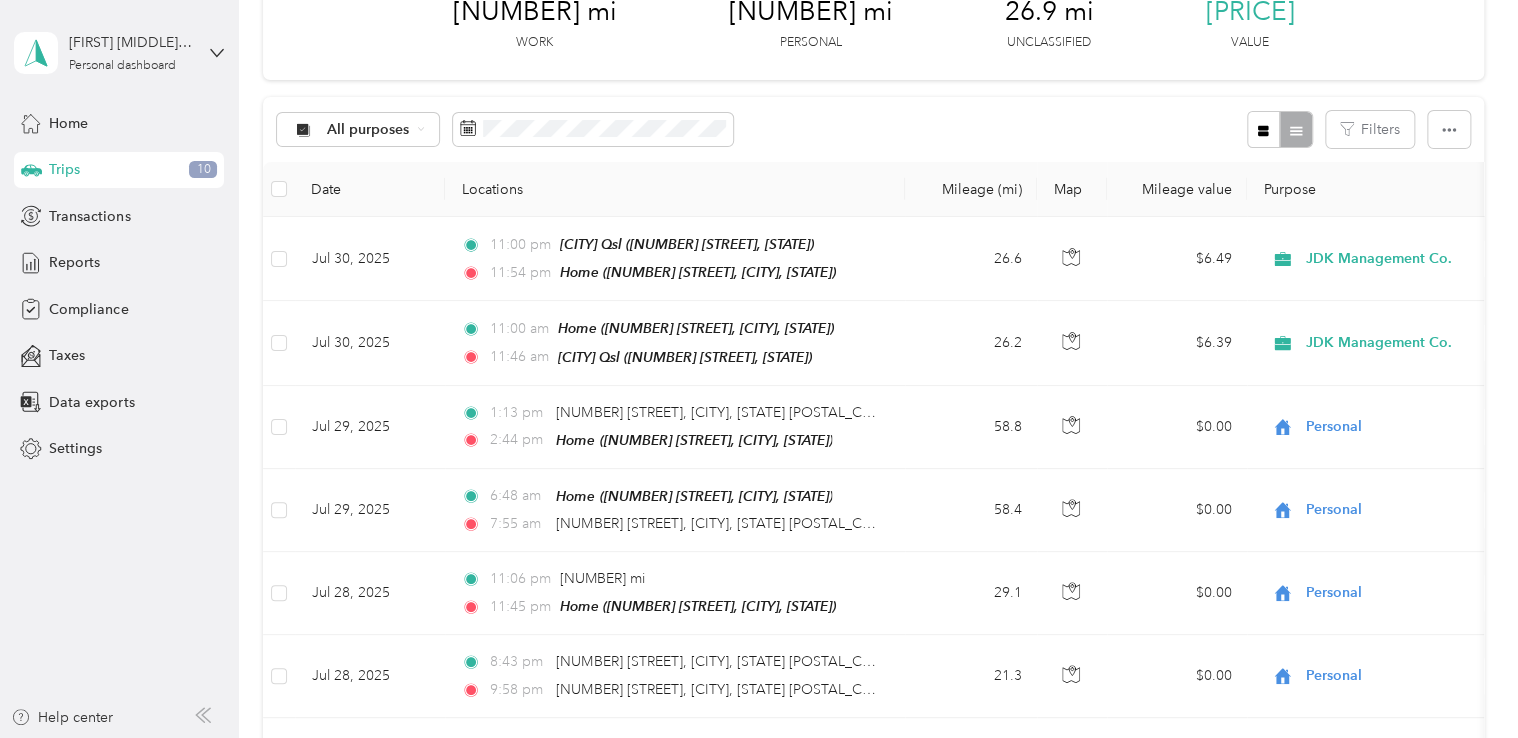 click on "Purpose" at bounding box center (1387, 189) 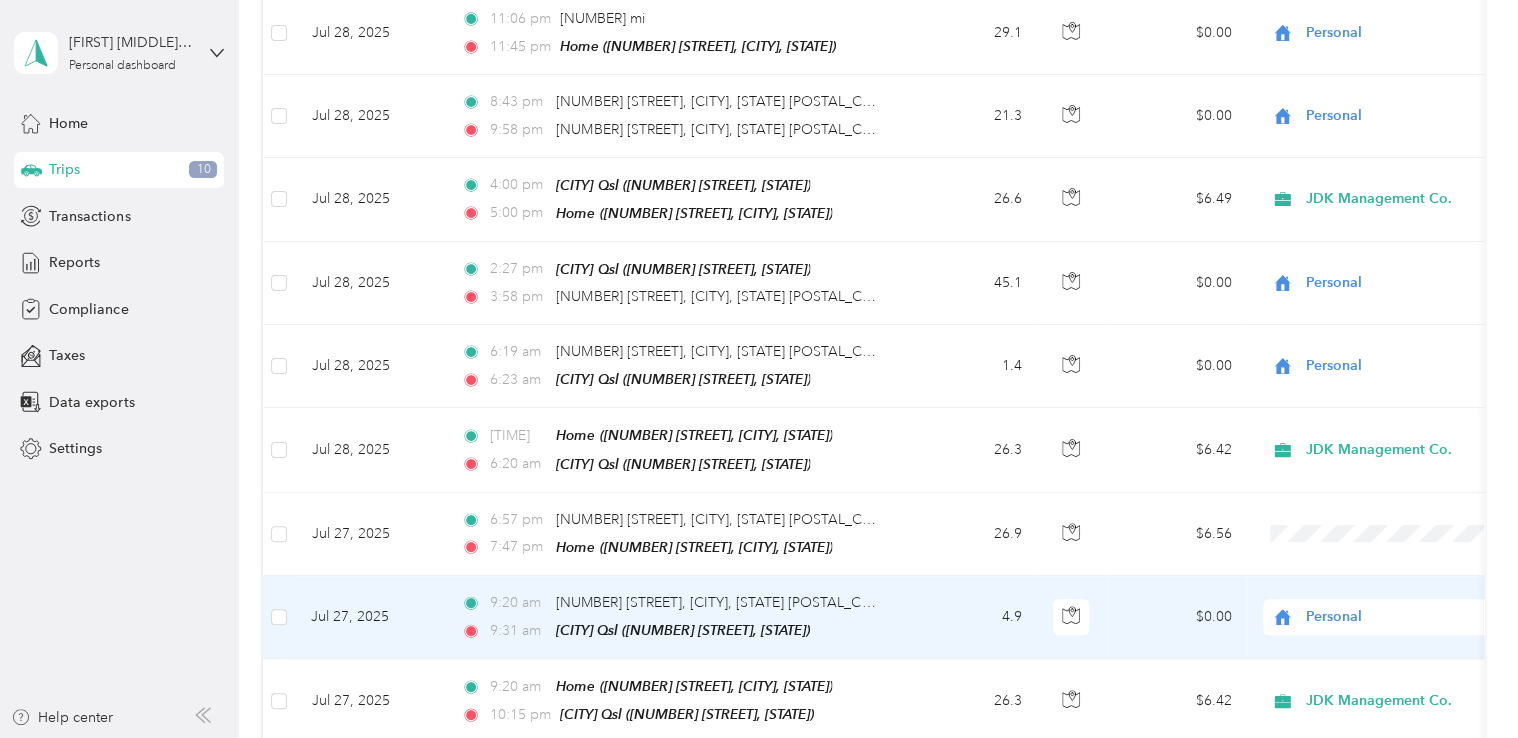 scroll, scrollTop: 640, scrollLeft: 0, axis: vertical 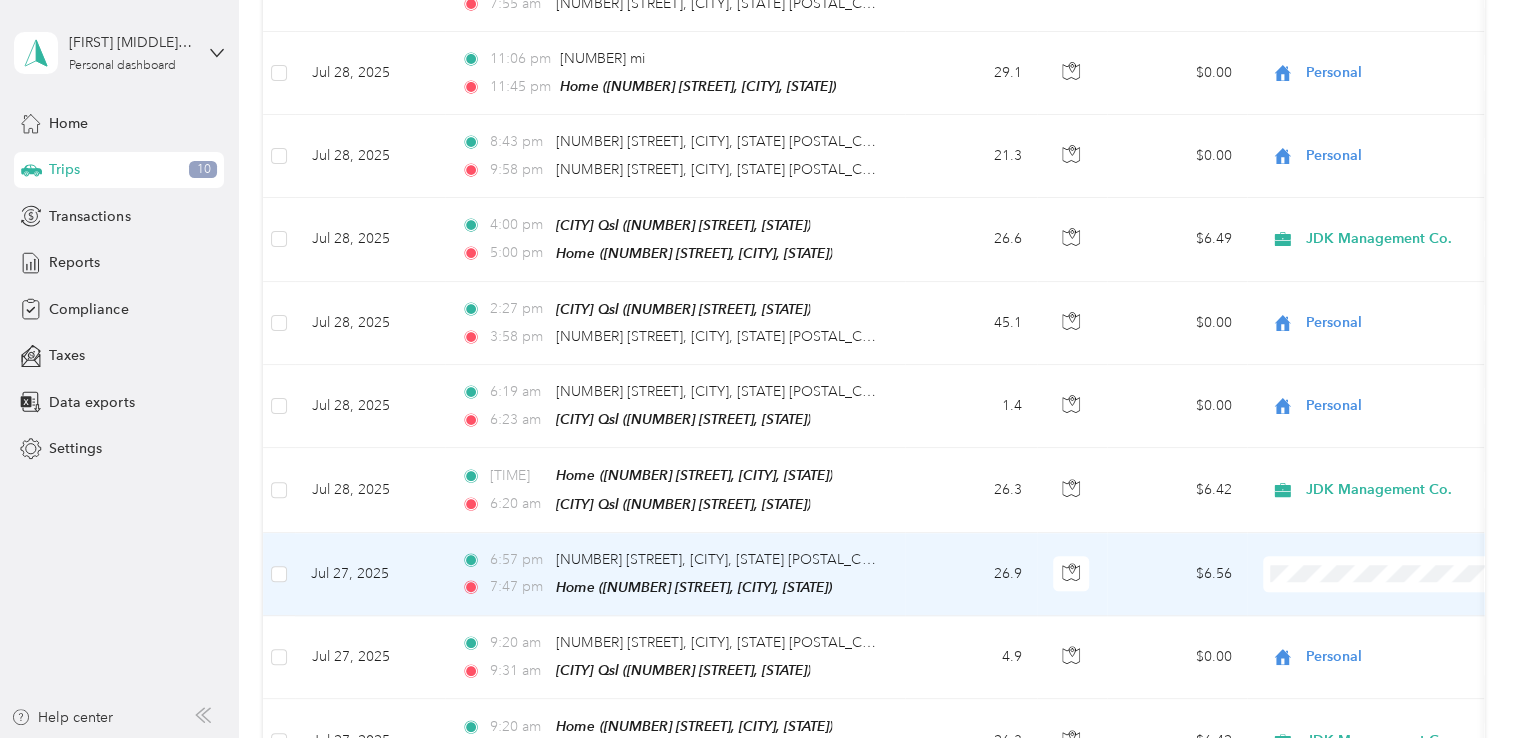 click at bounding box center (1387, 574) 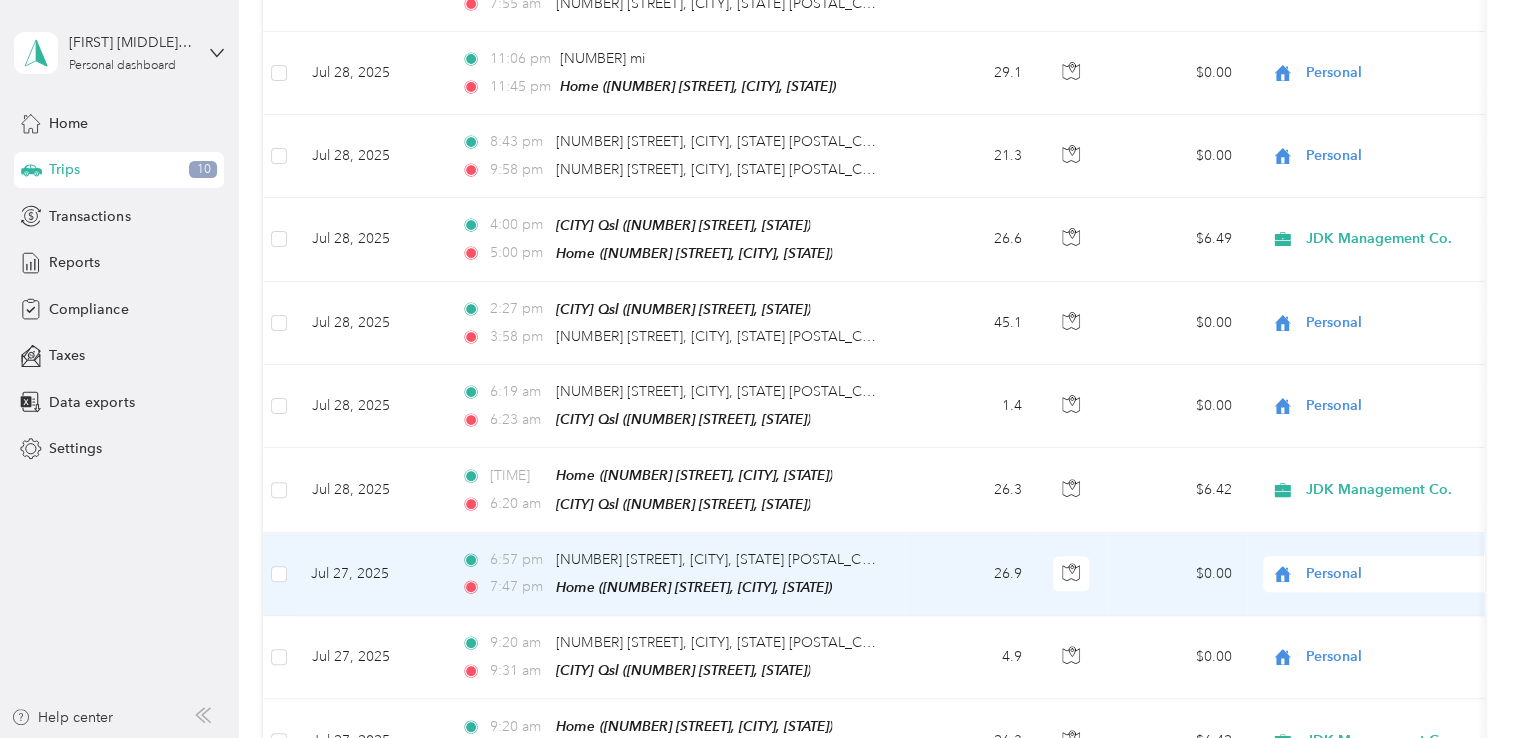 click on "$0.00" at bounding box center (1177, 574) 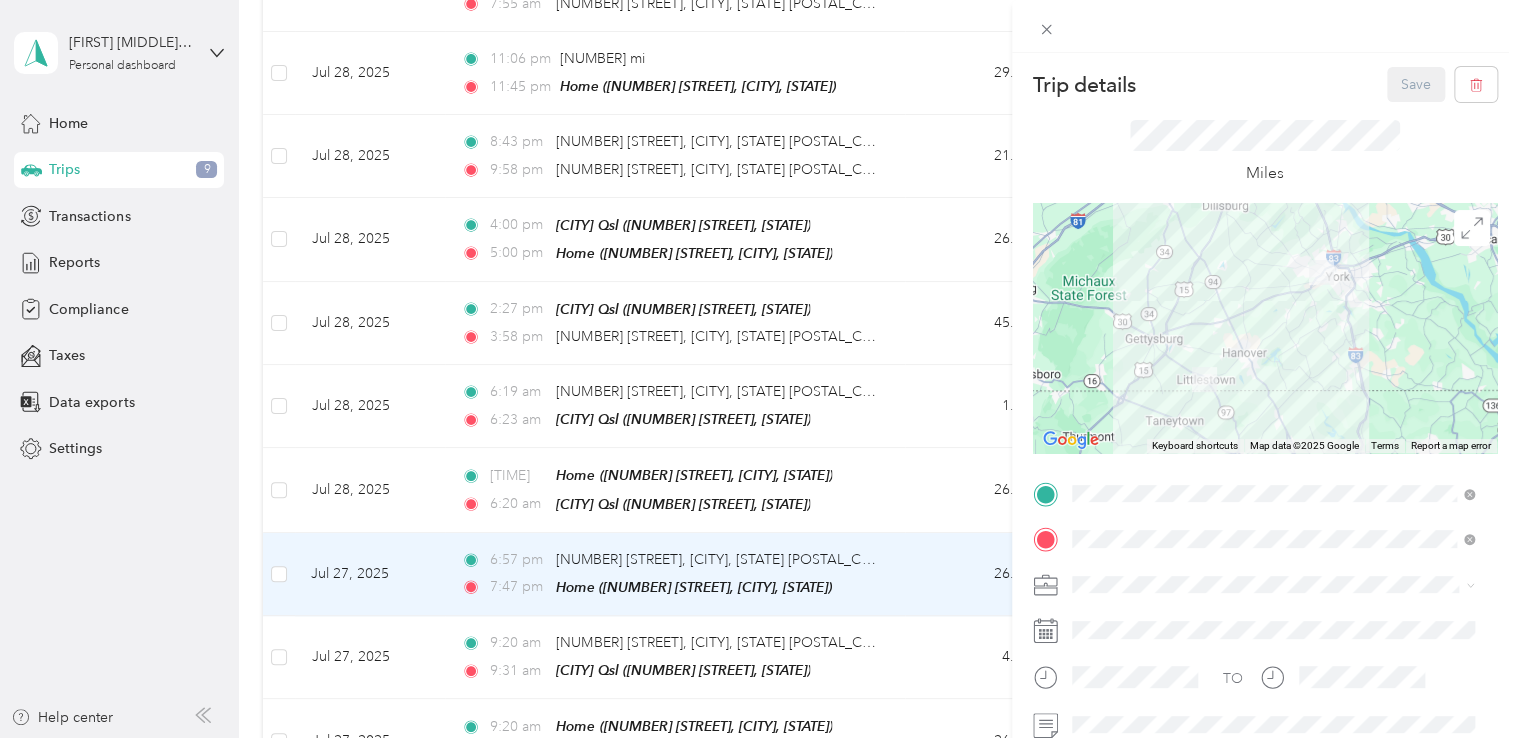 click on "Trip details Save This trip cannot be edited because it is either under review, approved, or paid. Contact your Team Manager to edit it. Miles ← Move left → Move right ↑ Move up ↓ Move down + Zoom in - Zoom out Home Jump left by 75% End Jump right by 75% Page Up Jump up by 75% Page Down Jump down by 75% Keyboard shortcuts Map Data Map data ©2025 Google Map data ©2025 Google 10 km  Click to toggle between metric and imperial units Terms Report a map error TO Add photo" at bounding box center [759, 369] 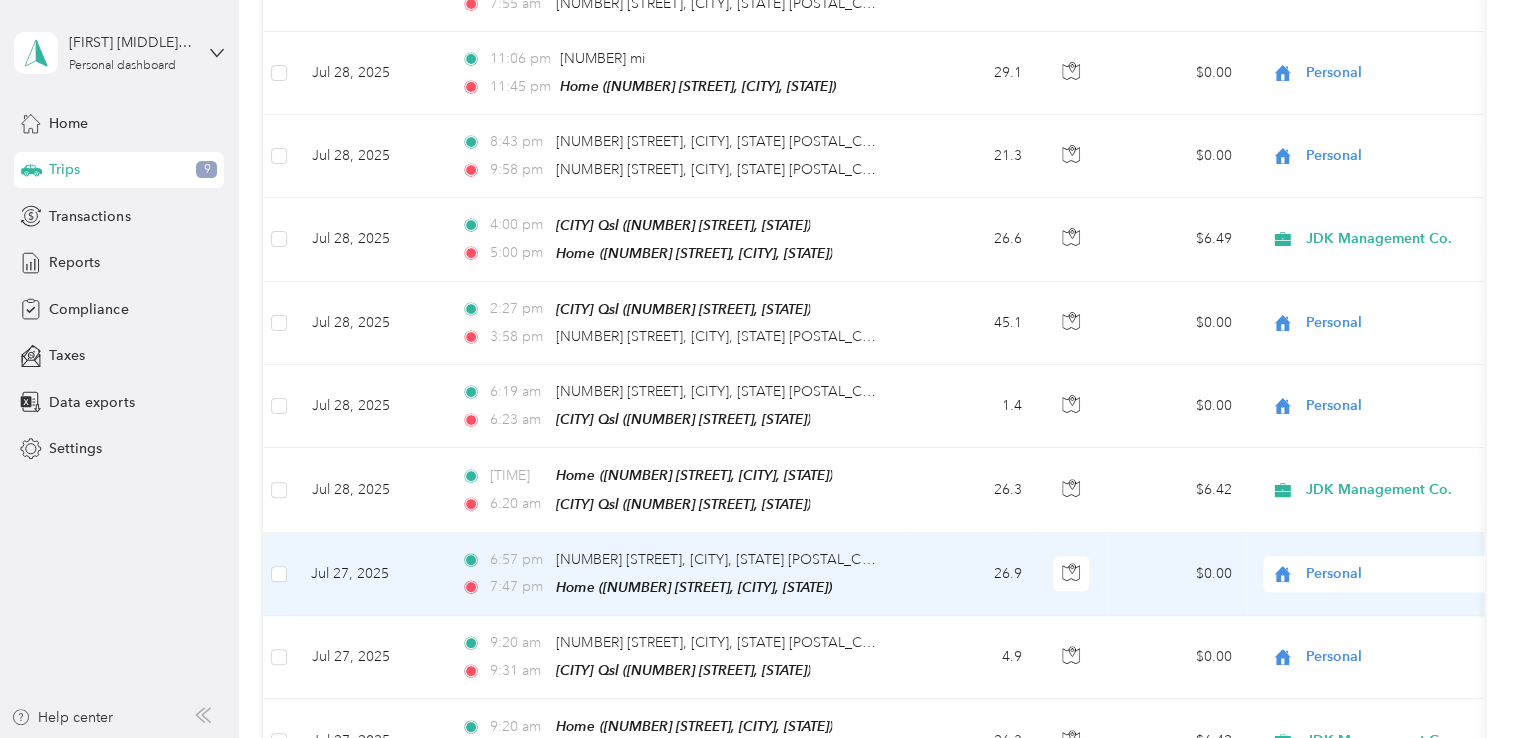 click on "Jul 27, 2025" at bounding box center (370, 574) 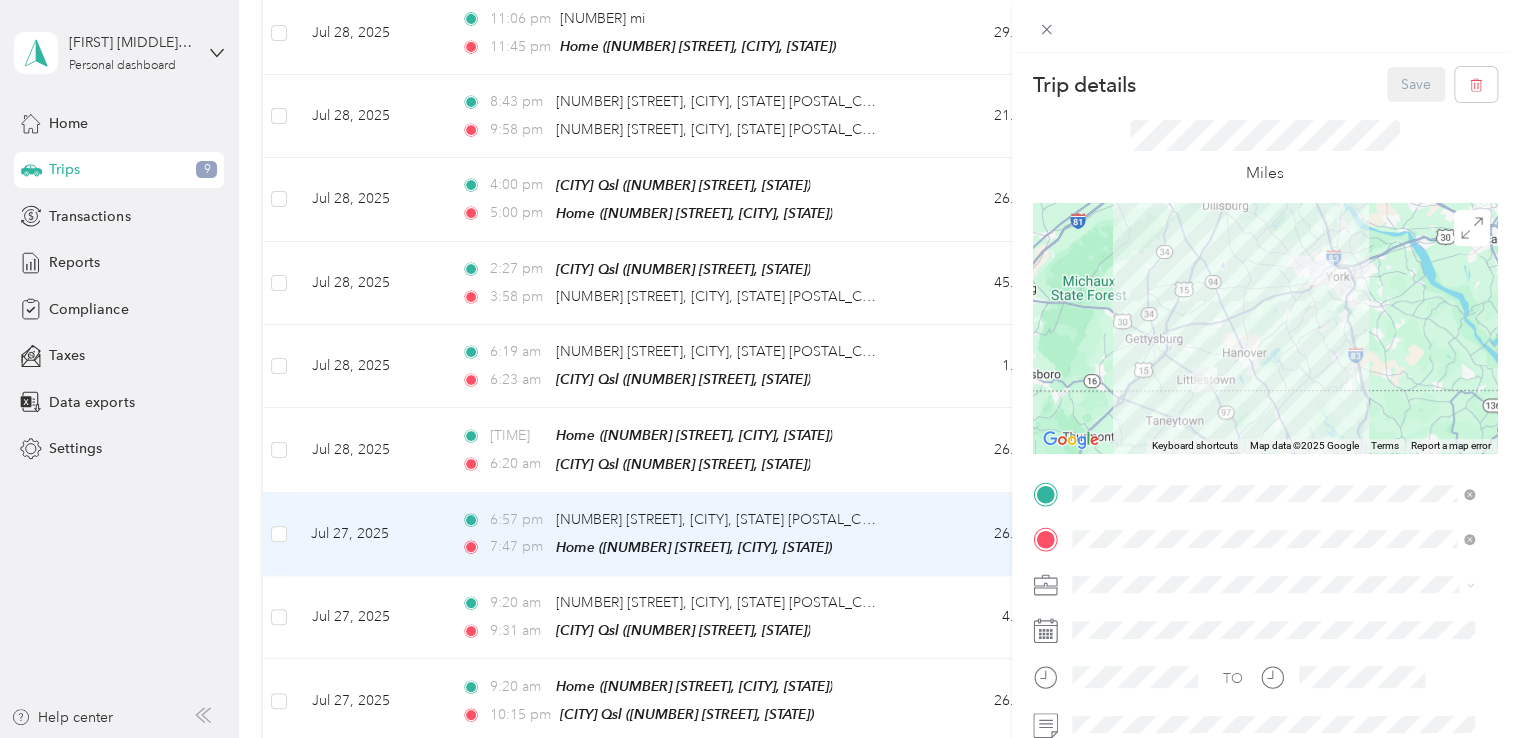 scroll, scrollTop: 720, scrollLeft: 0, axis: vertical 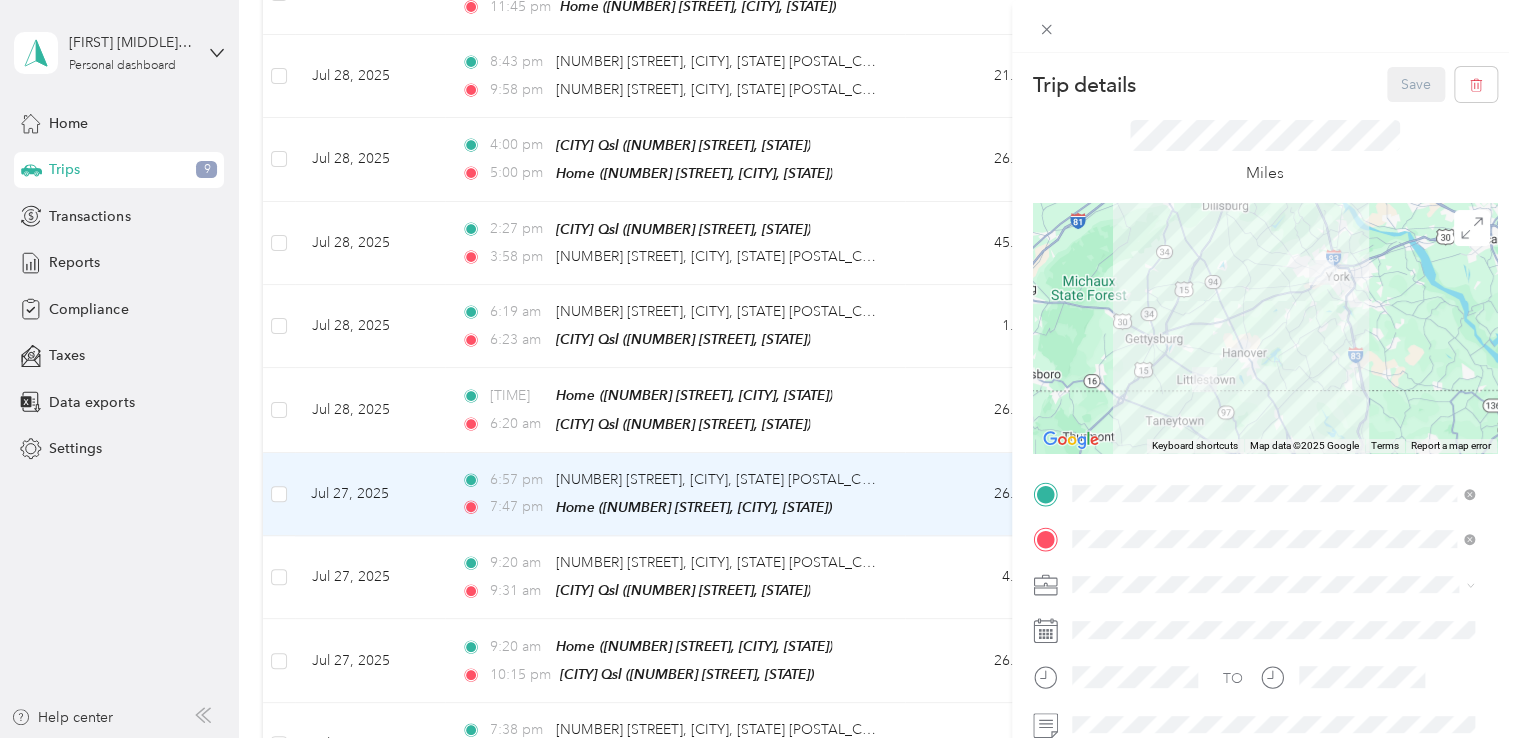 click on "Trip details Save This trip cannot be edited because it is either under review, approved, or paid. Contact your Team Manager to edit it. Miles ← Move left → Move right ↑ Move up ↓ Move down + Zoom in - Zoom out Home Jump left by 75% End Jump right by 75% Page Up Jump up by 75% Page Down Jump down by 75% Keyboard shortcuts Map Data Map data ©2025 Google Map data ©2025 Google 10 km  Click to toggle between metric and imperial units Terms Report a map error TO Add photo" at bounding box center [759, 369] 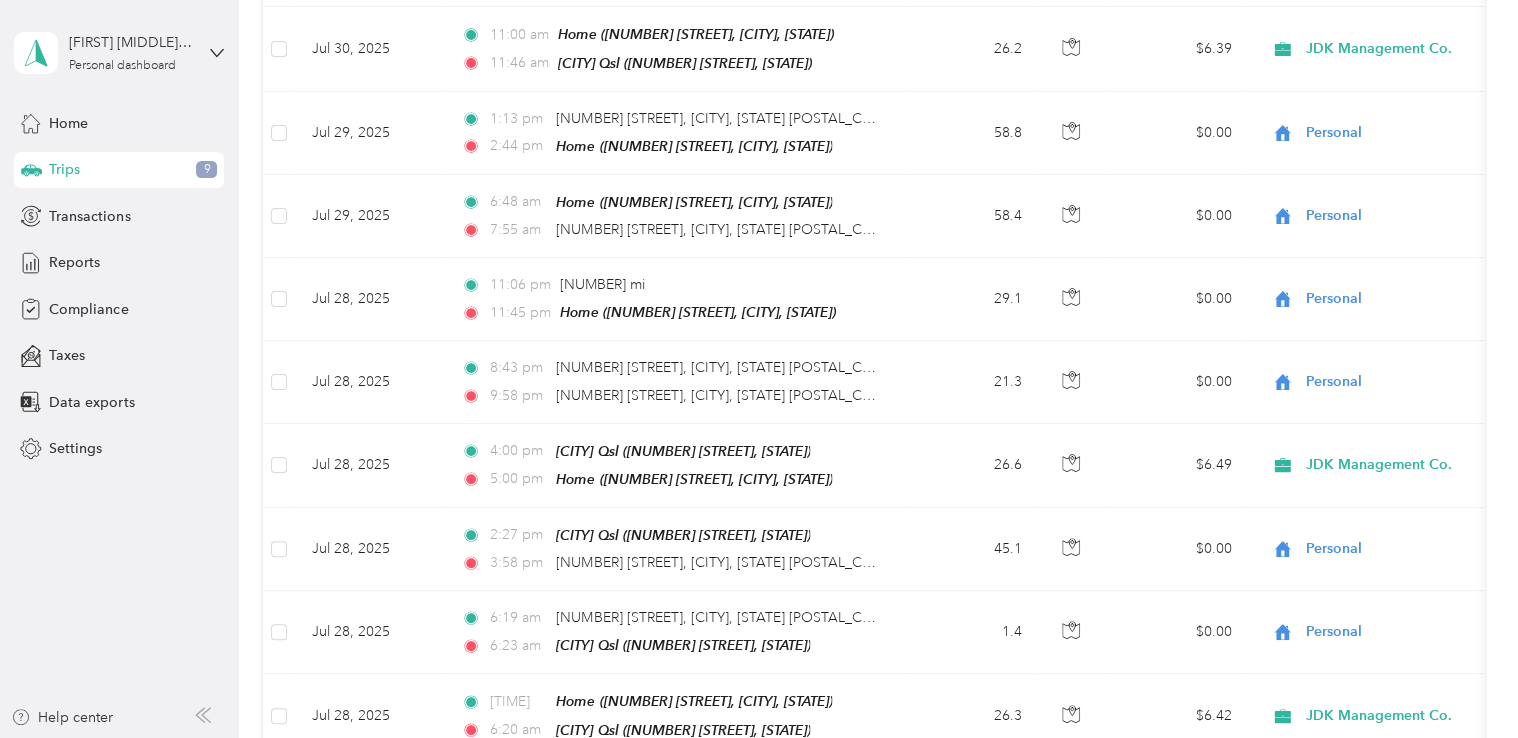 scroll, scrollTop: 0, scrollLeft: 0, axis: both 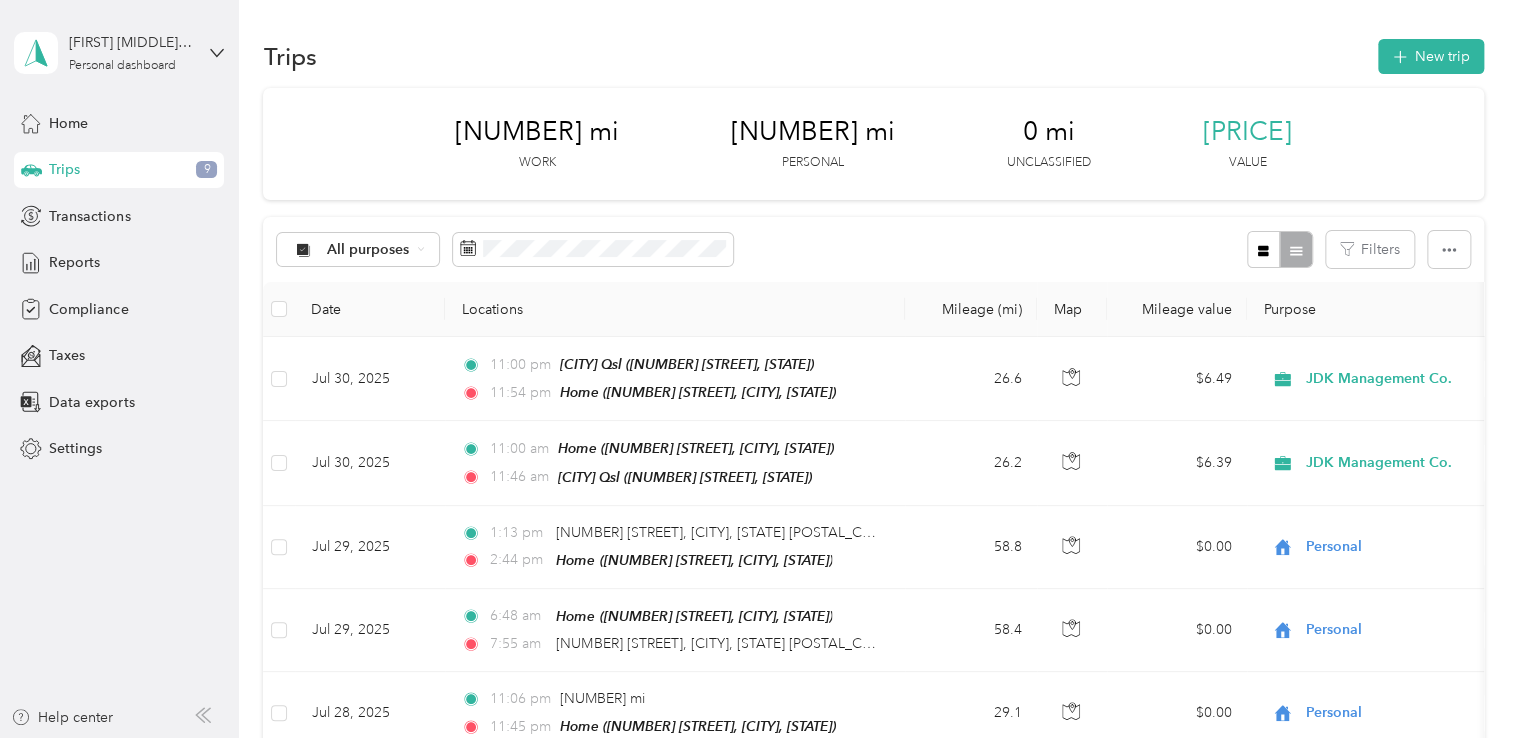click on "Date" at bounding box center (370, 309) 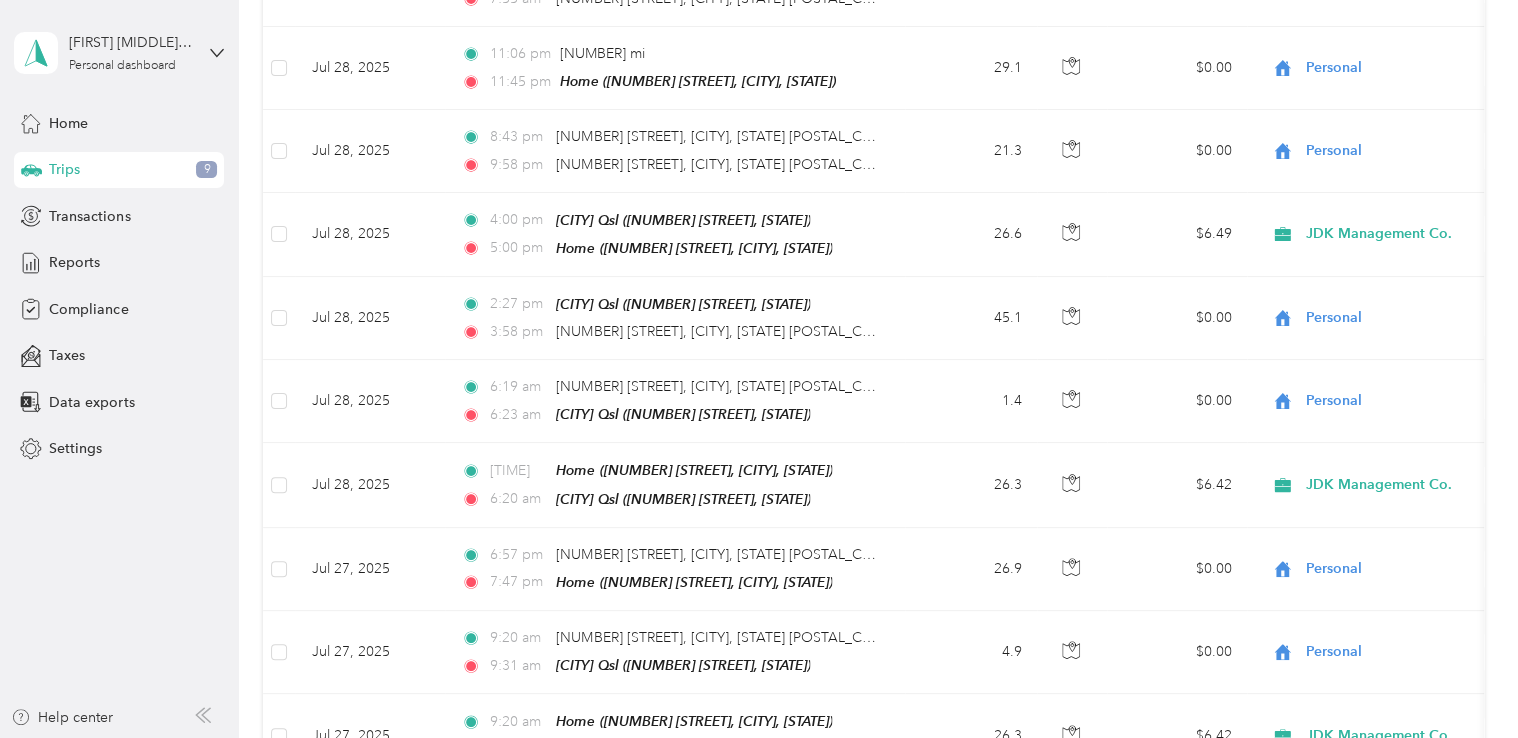 scroll, scrollTop: 1291, scrollLeft: 0, axis: vertical 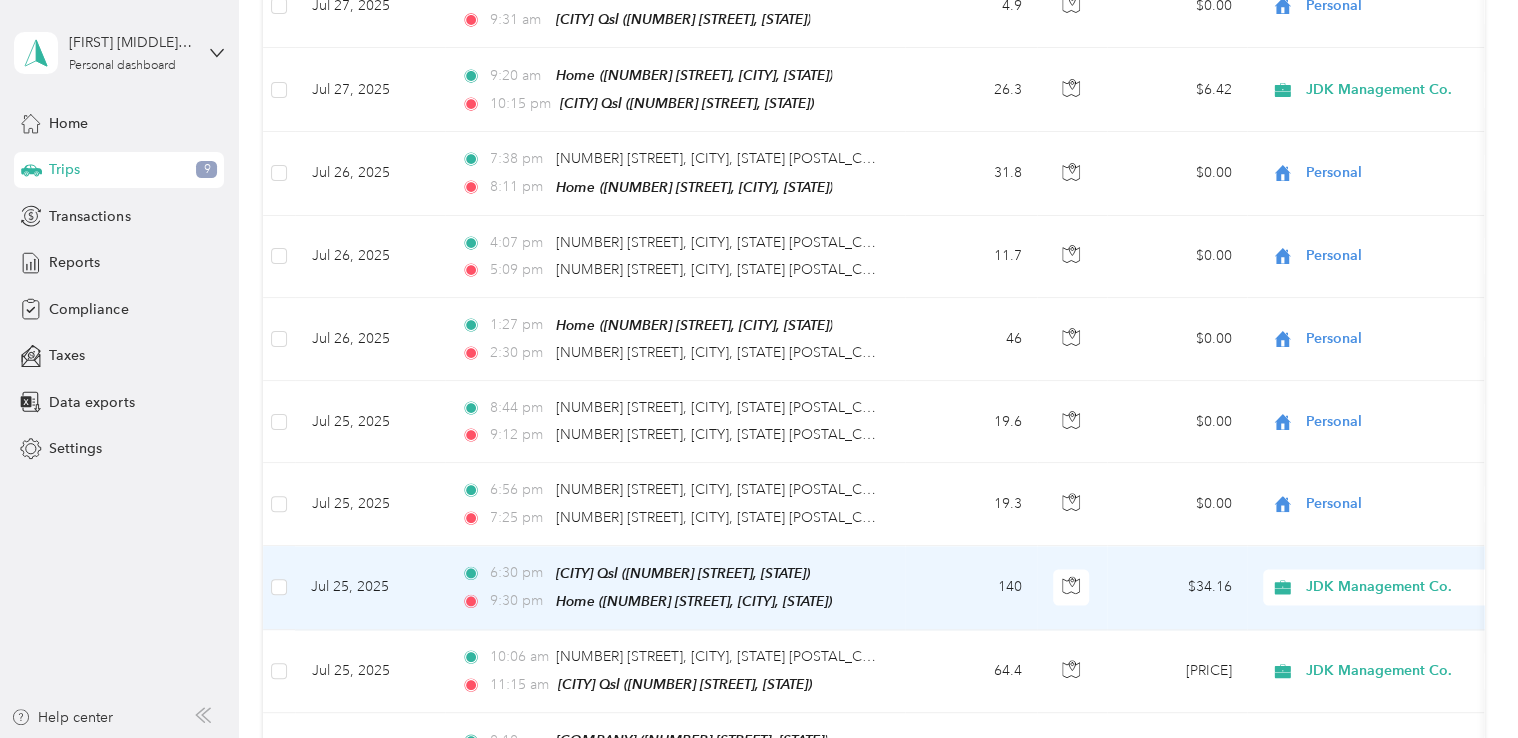 click at bounding box center [1072, 588] 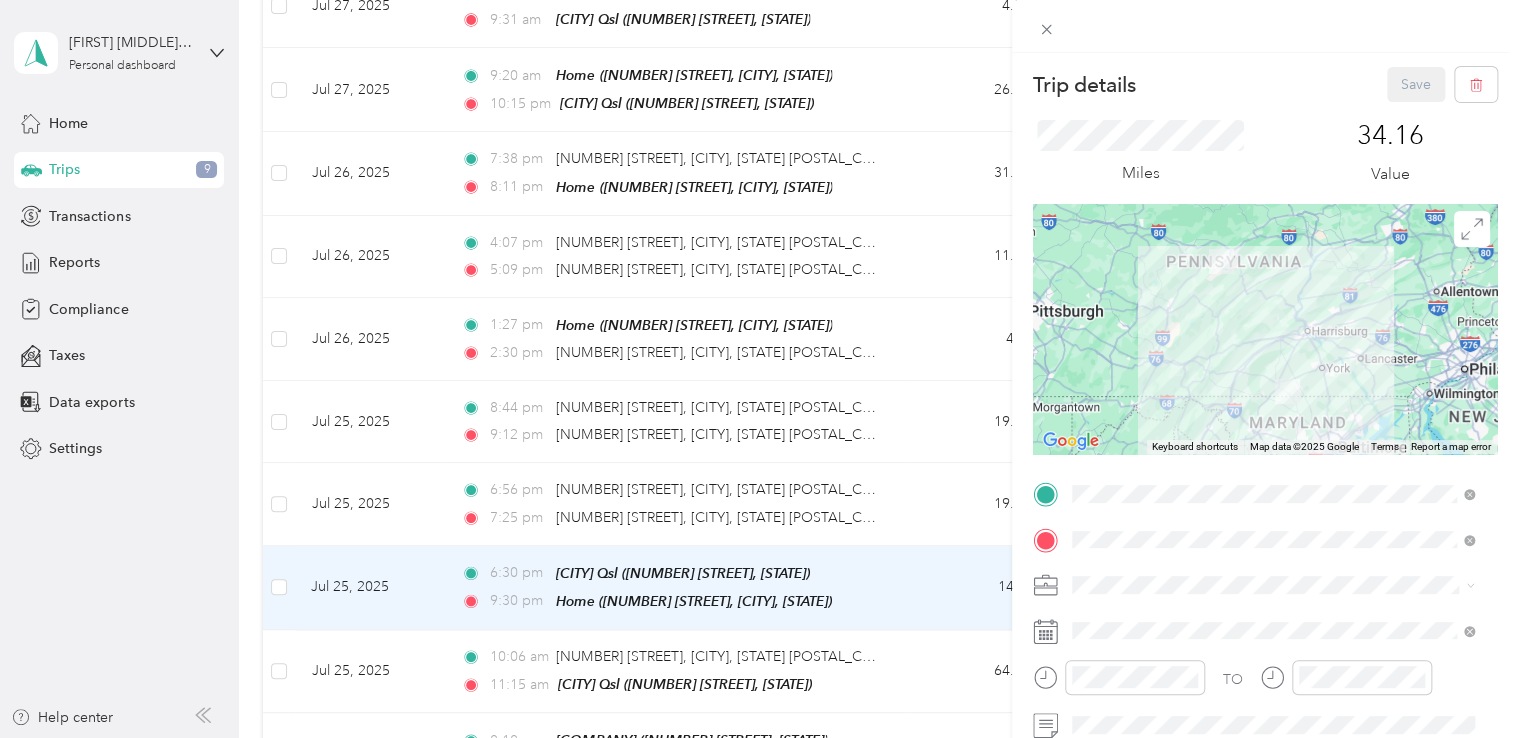 click on "Trip details Save This trip cannot be edited because it is either under review, approved, or paid. Contact your Team Manager to edit it. Miles [NUMBER] Value  ← Move left → Move right ↑ Move up ↓ Move down + Zoom in - Zoom out Home Jump left by 75% End Jump right by 75% Page Up Jump up by 75% Page Down Jump down by 75% Keyboard shortcuts Map Data Map data ©2025 Google Map data ©2025 Google 50 km  Click to toggle between metric and imperial units Terms Report a map error TO Add photo" at bounding box center (759, 369) 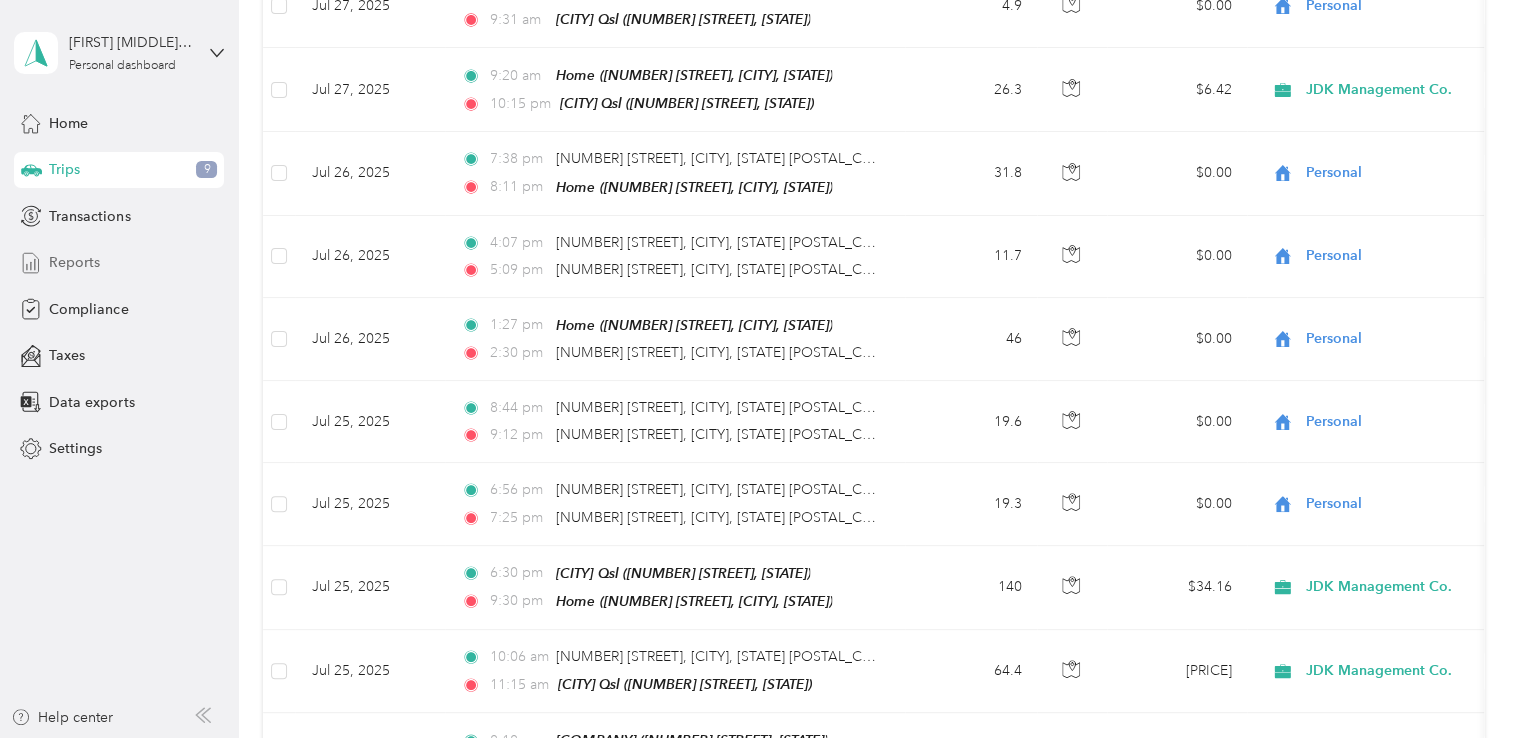 click on "Reports" at bounding box center (74, 262) 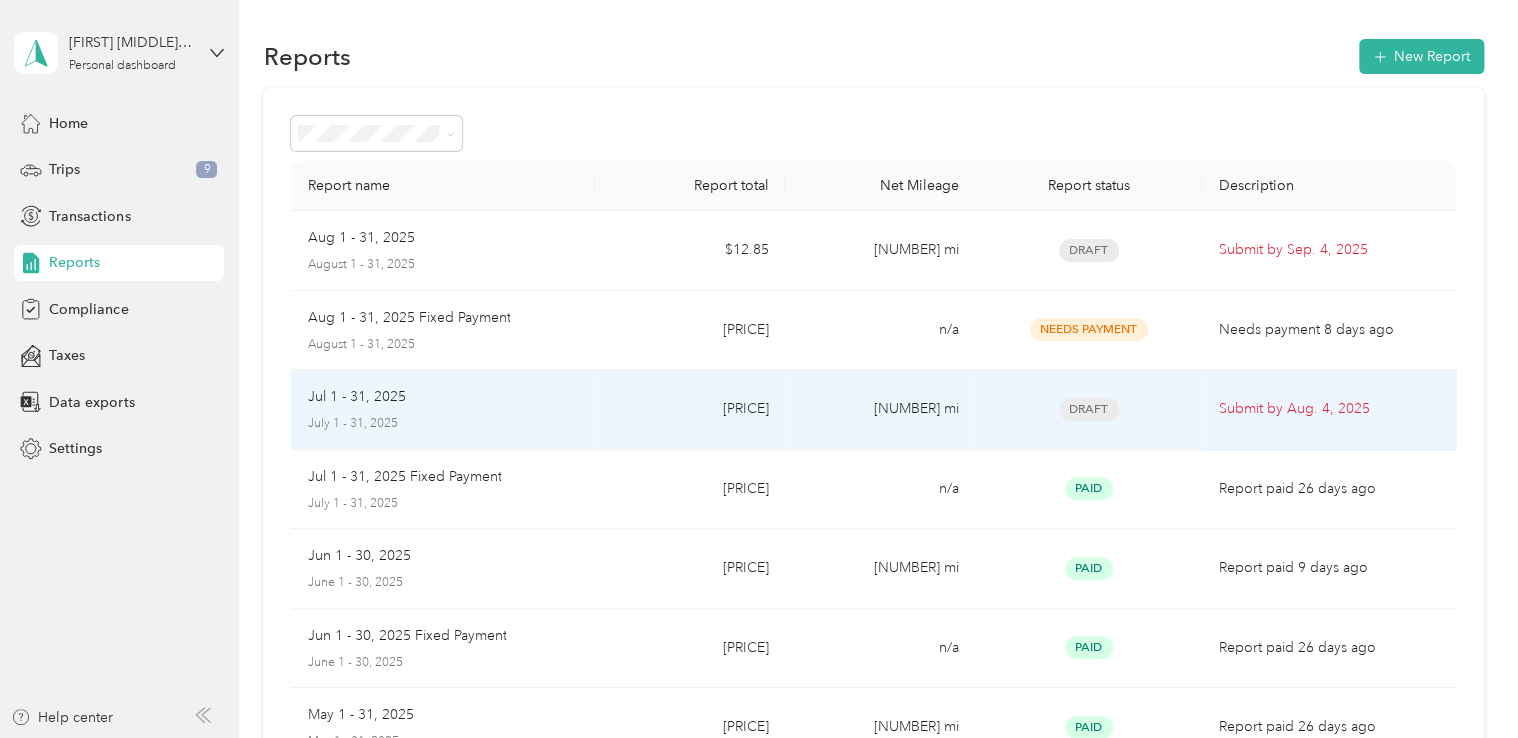 click on "Submit  by   Aug. 4, 2025" at bounding box center (1328, 409) 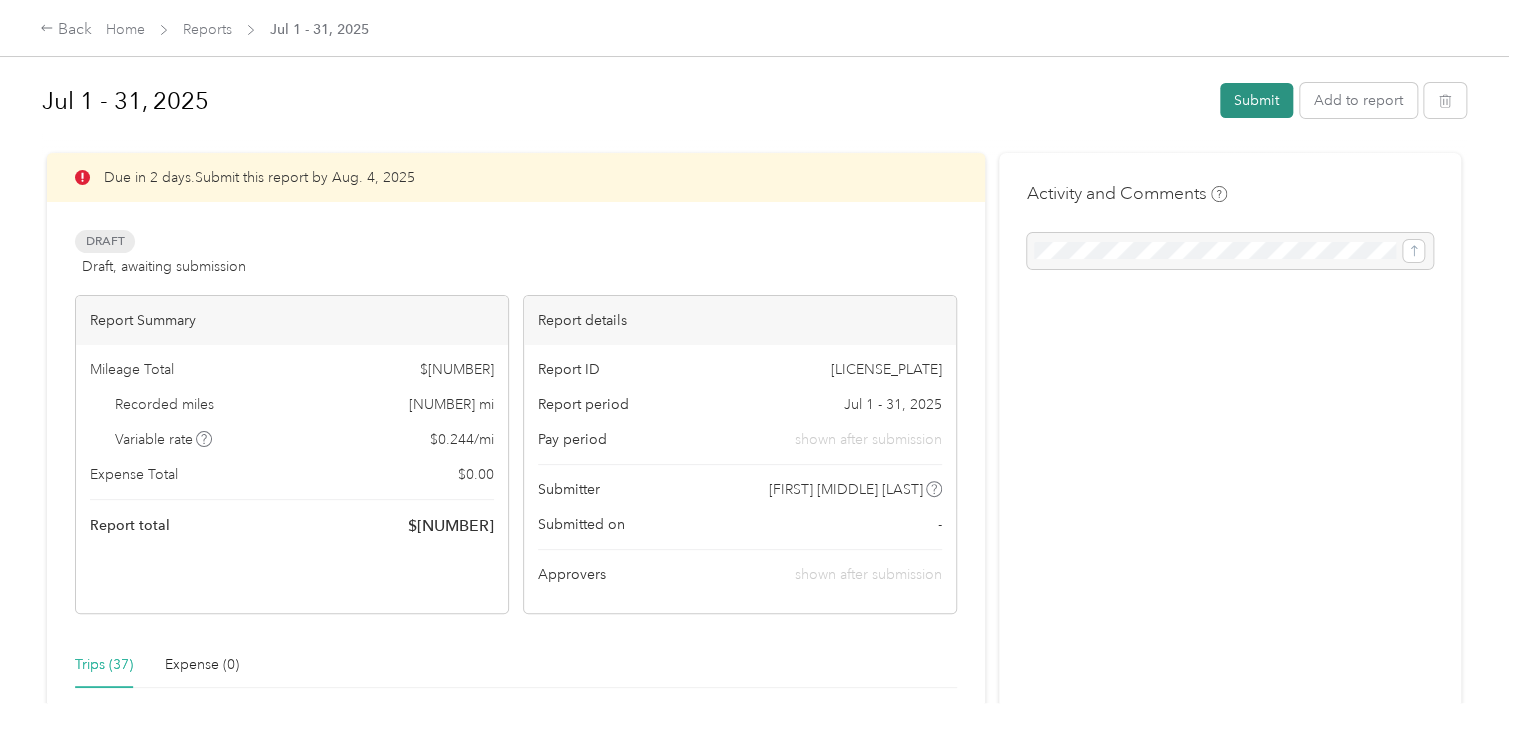 click on "Submit" at bounding box center (1256, 100) 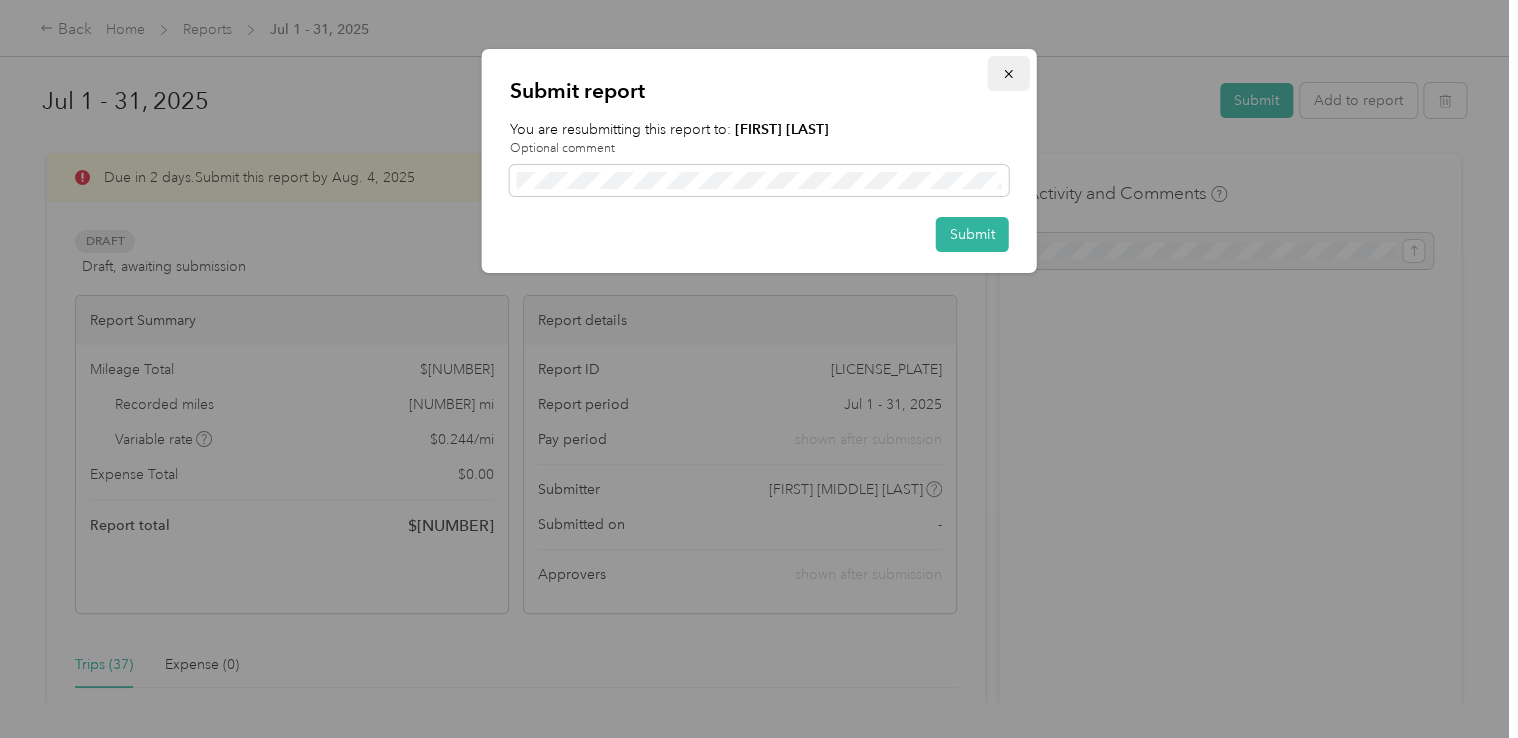 click 